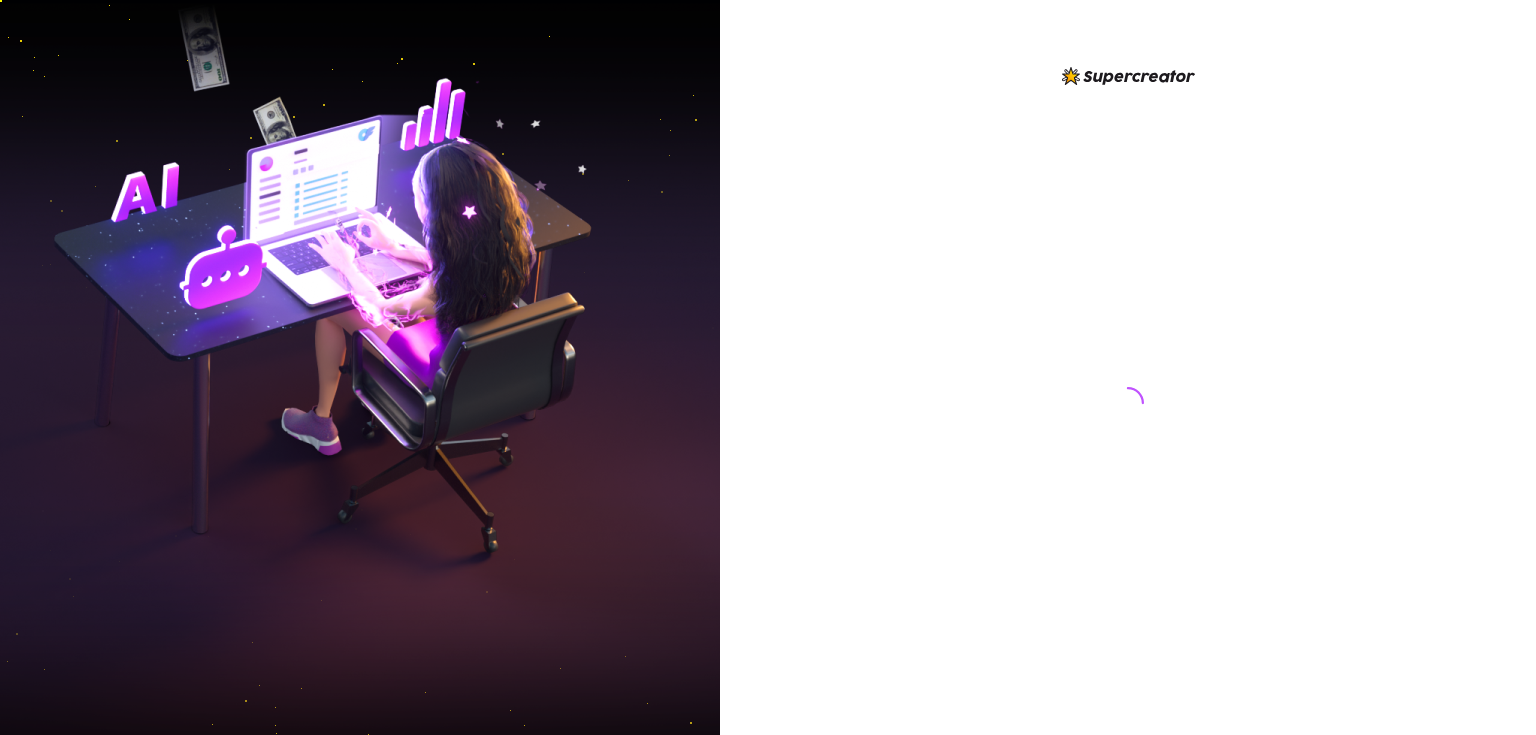 scroll, scrollTop: 0, scrollLeft: 0, axis: both 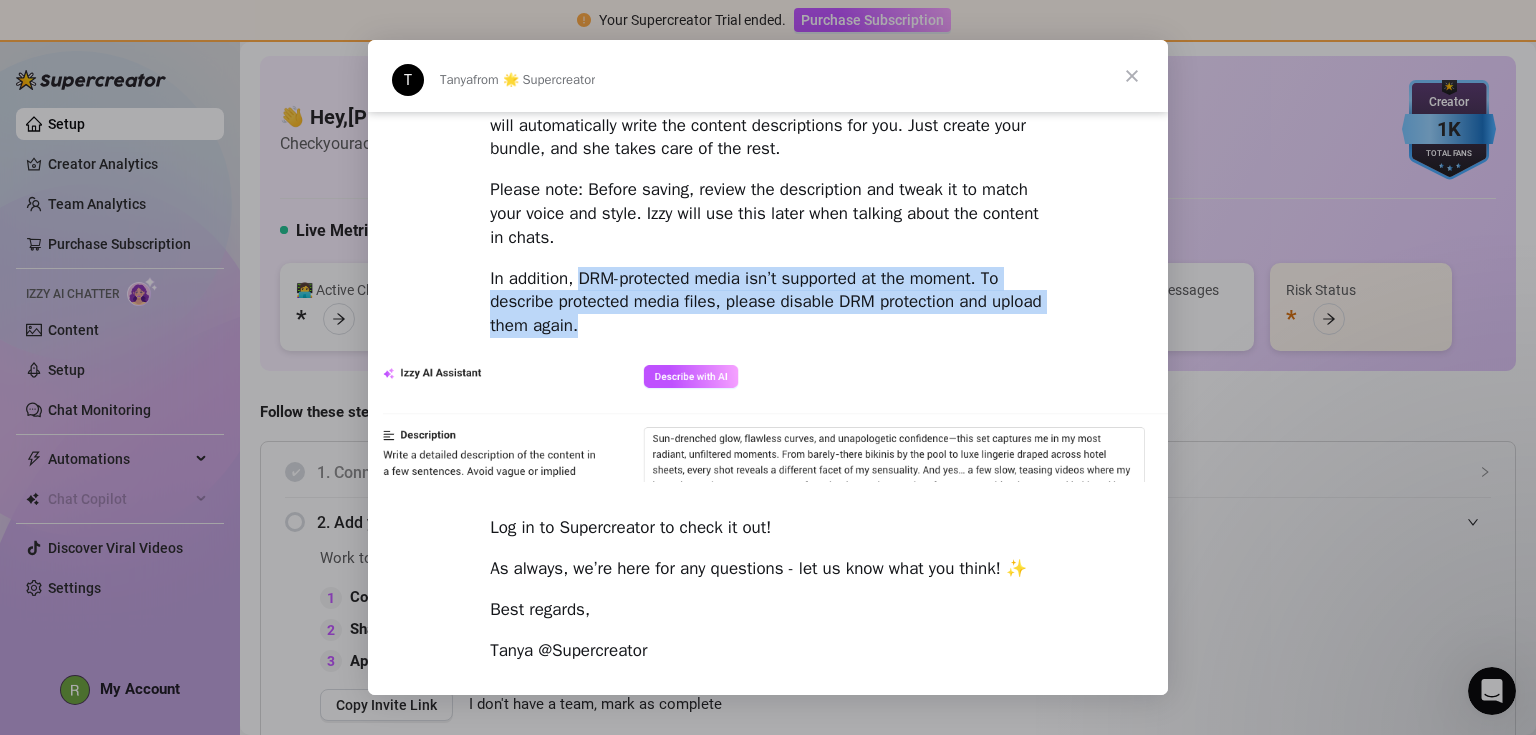 drag, startPoint x: 677, startPoint y: 337, endPoint x: 580, endPoint y: 271, distance: 117.32433 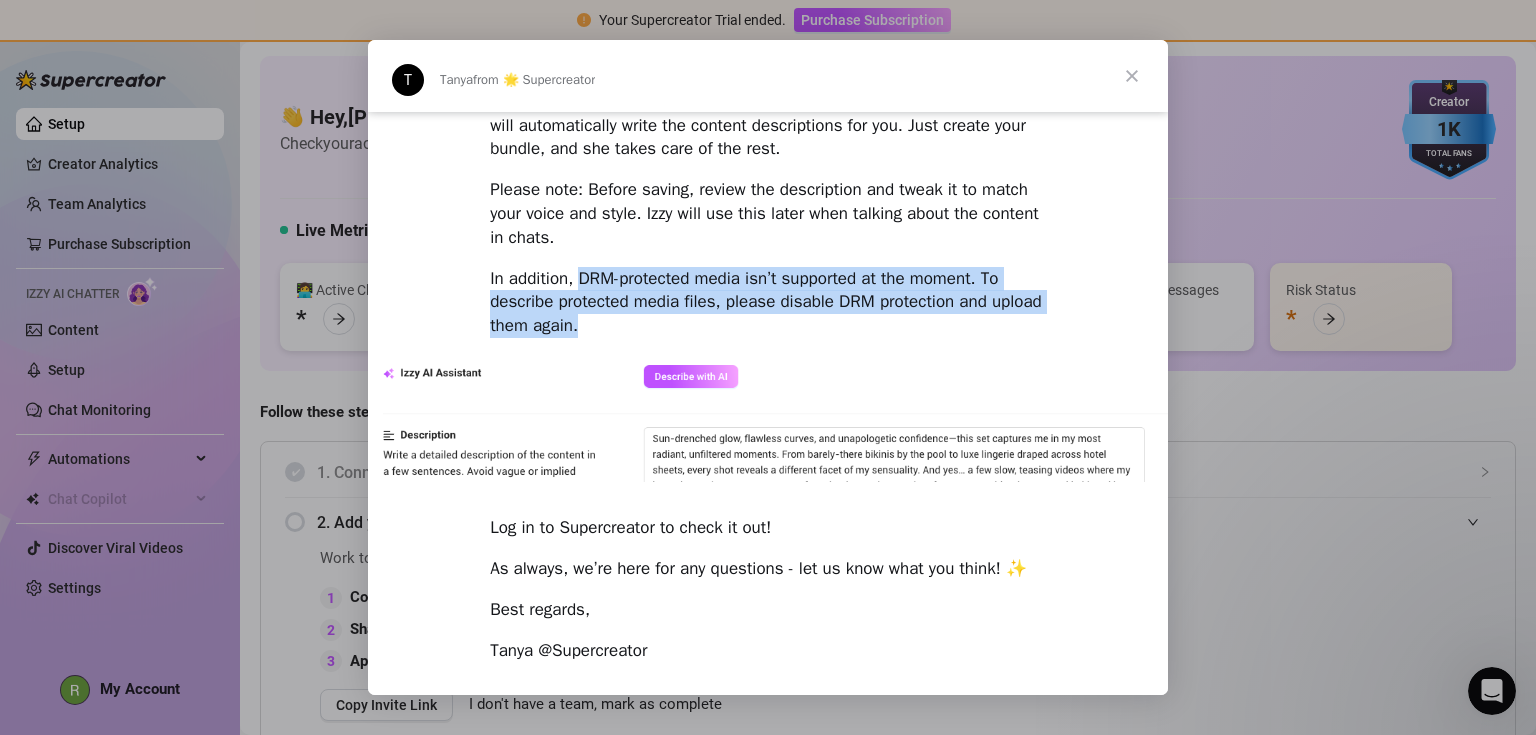 click on "Hi Rosa, The team’s been working around the clock, and rolled out powerful updates to make things smoother, smarter, and more in your control - especially with Izzy. New way to Bump Online Fans Now Izzy can automatically bump fans 24/7, so you’ll never miss a chance to reach. Izzy can now: Automatically send bump messages to online fans 24/7 - just set it up once, no need to schedule anything manually. This makes sure she’ll always work at full power Add your bump messages or import and use our best ones. You’ll see which messages get the most replies, so you can keep getting better Unsend messages automatically Pro tip: Combine this with AI chats for a super powerful way to boost engagement. New Izzy Settings with more control We launched a new Izzy Settings page, which gives you more control over who and how Izzy chats with fans. With the new Izzy settings, you can: Exclude fans on OnlyFans lists, spenders, new fans, time-wasters, and more. You now have full control over who Izzy chats with." at bounding box center (768, -978) 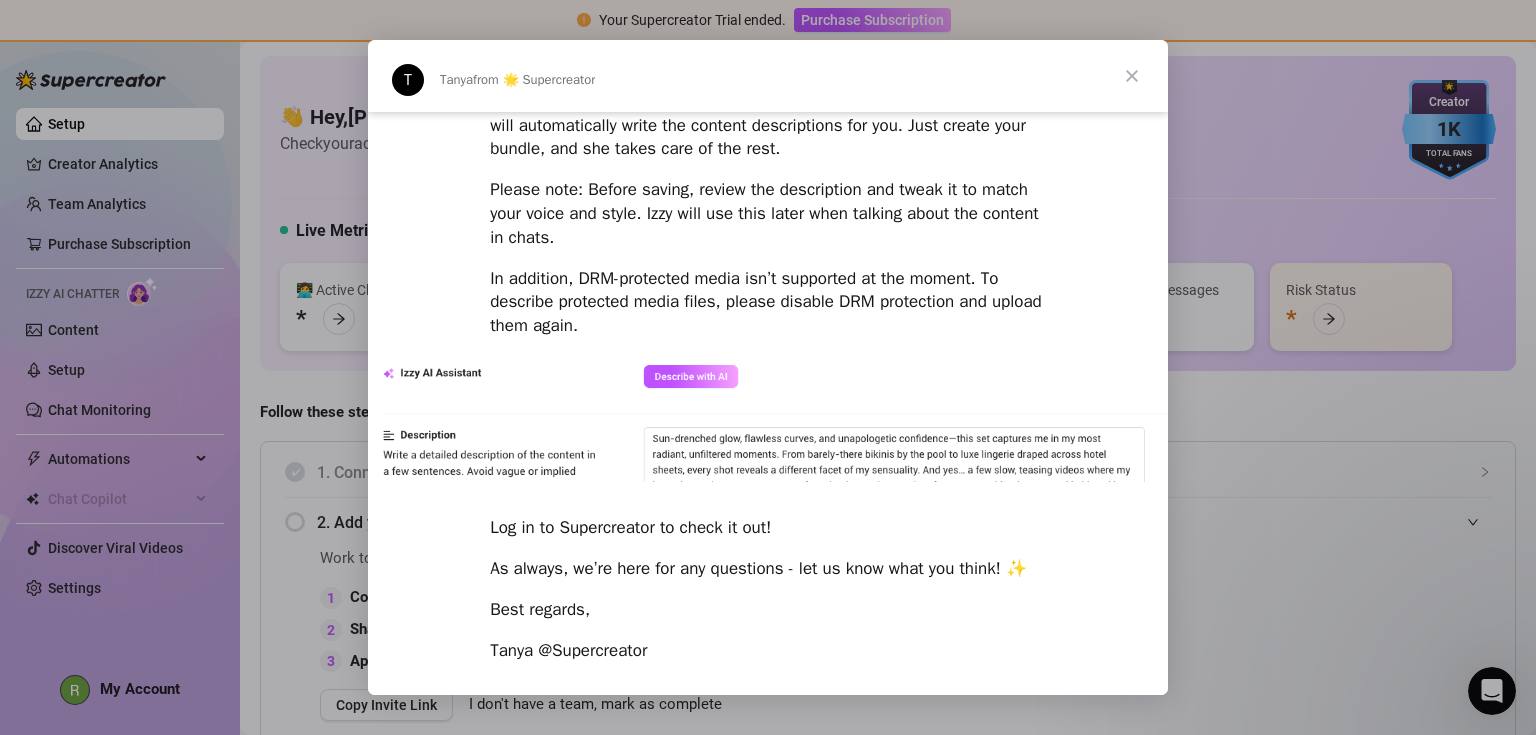 click at bounding box center [1132, 76] 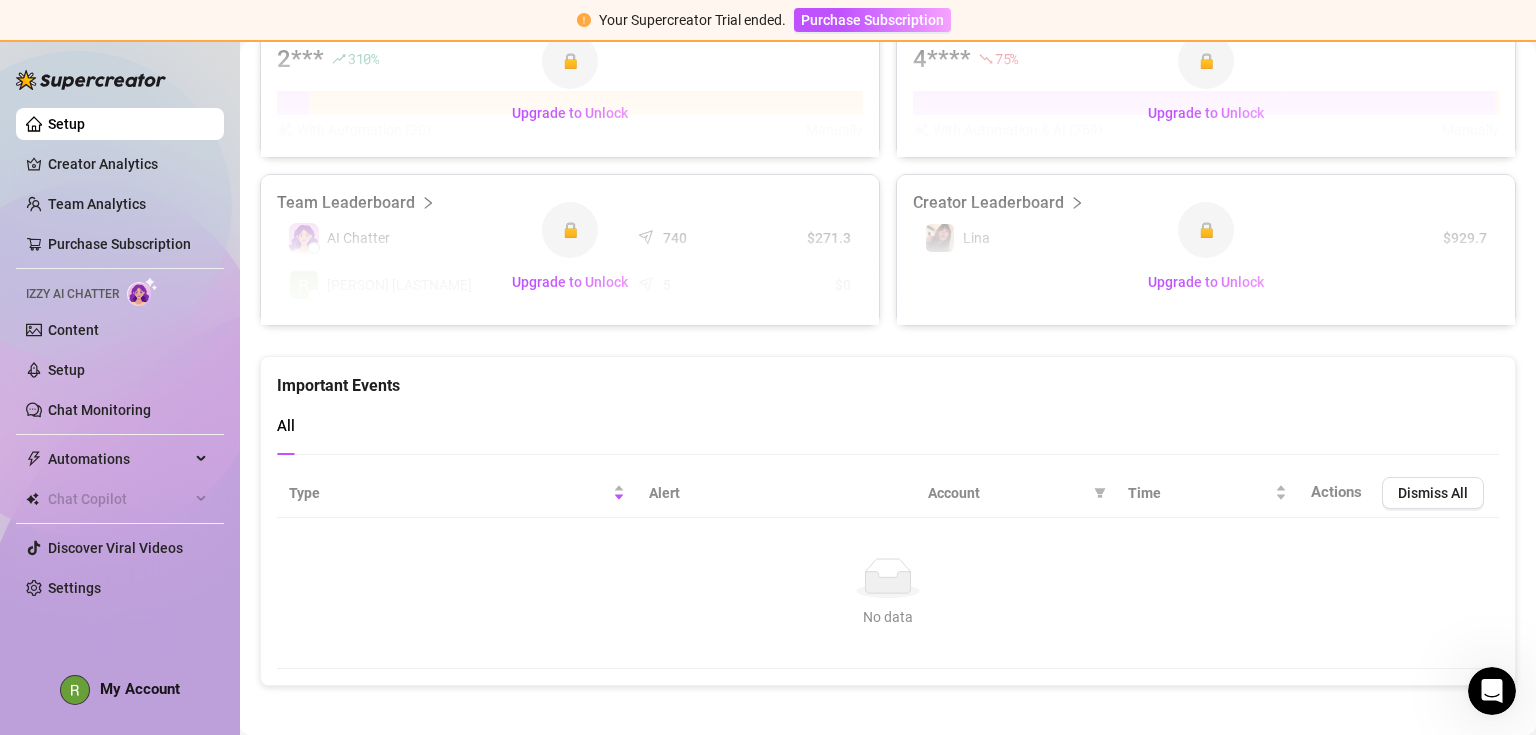 scroll, scrollTop: 1255, scrollLeft: 0, axis: vertical 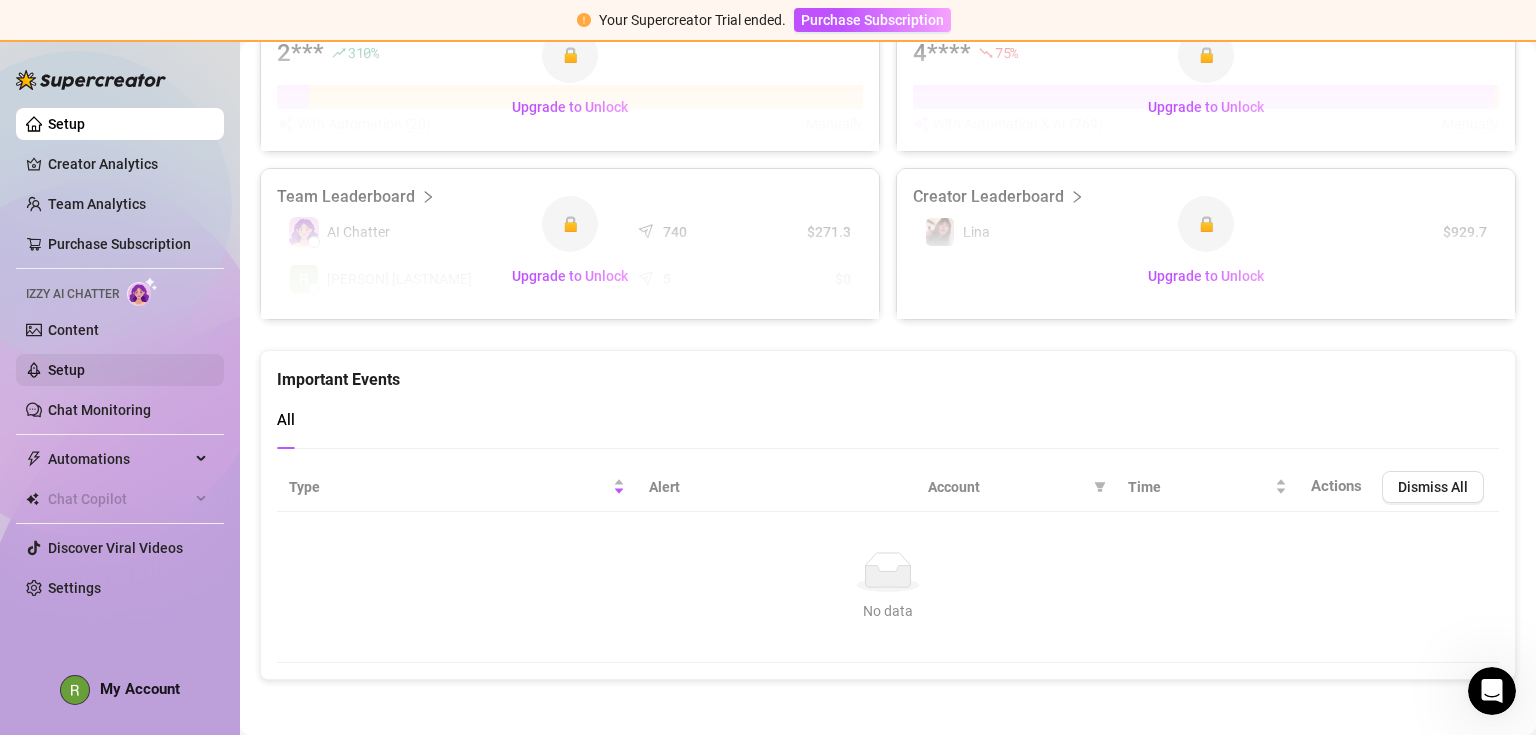click on "Setup" at bounding box center (66, 370) 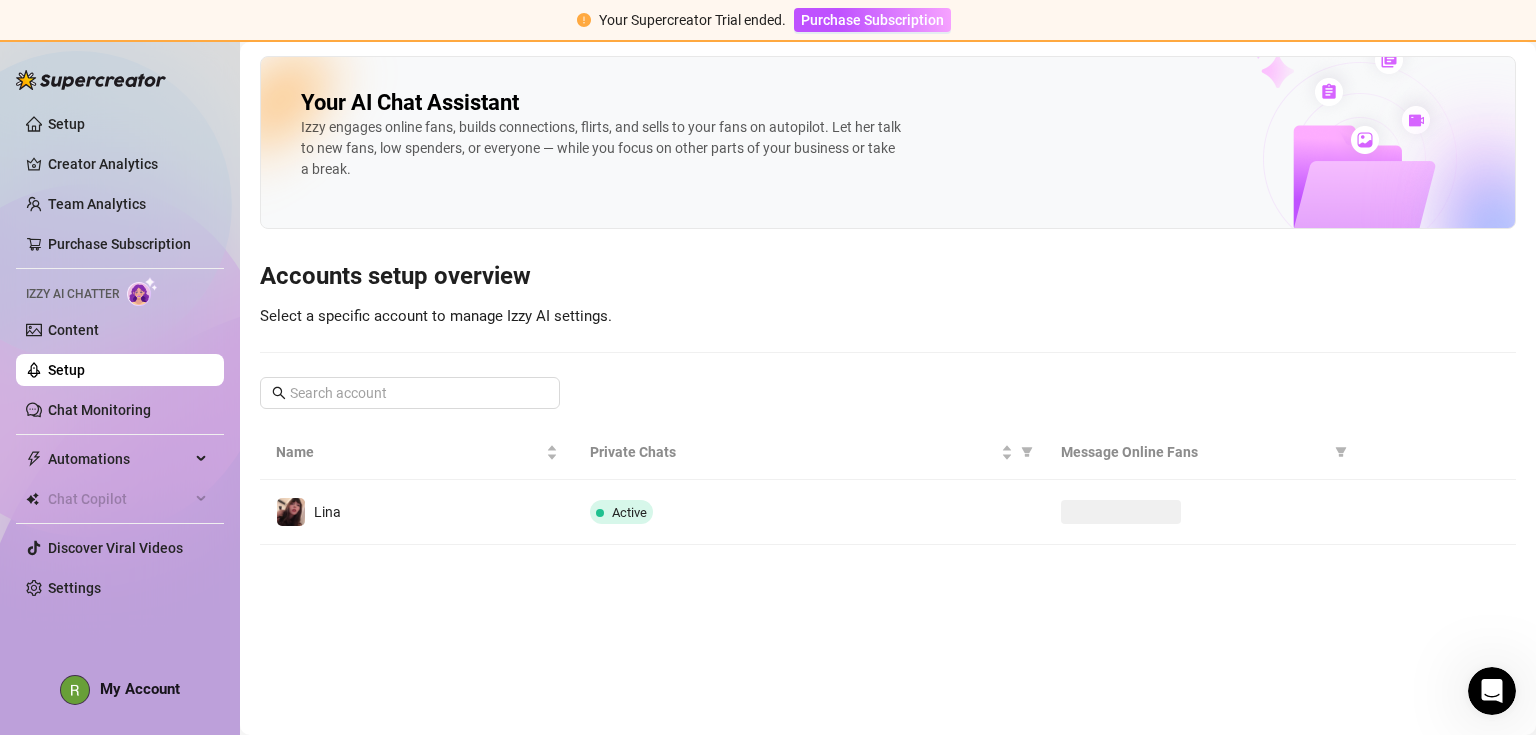 scroll, scrollTop: 0, scrollLeft: 0, axis: both 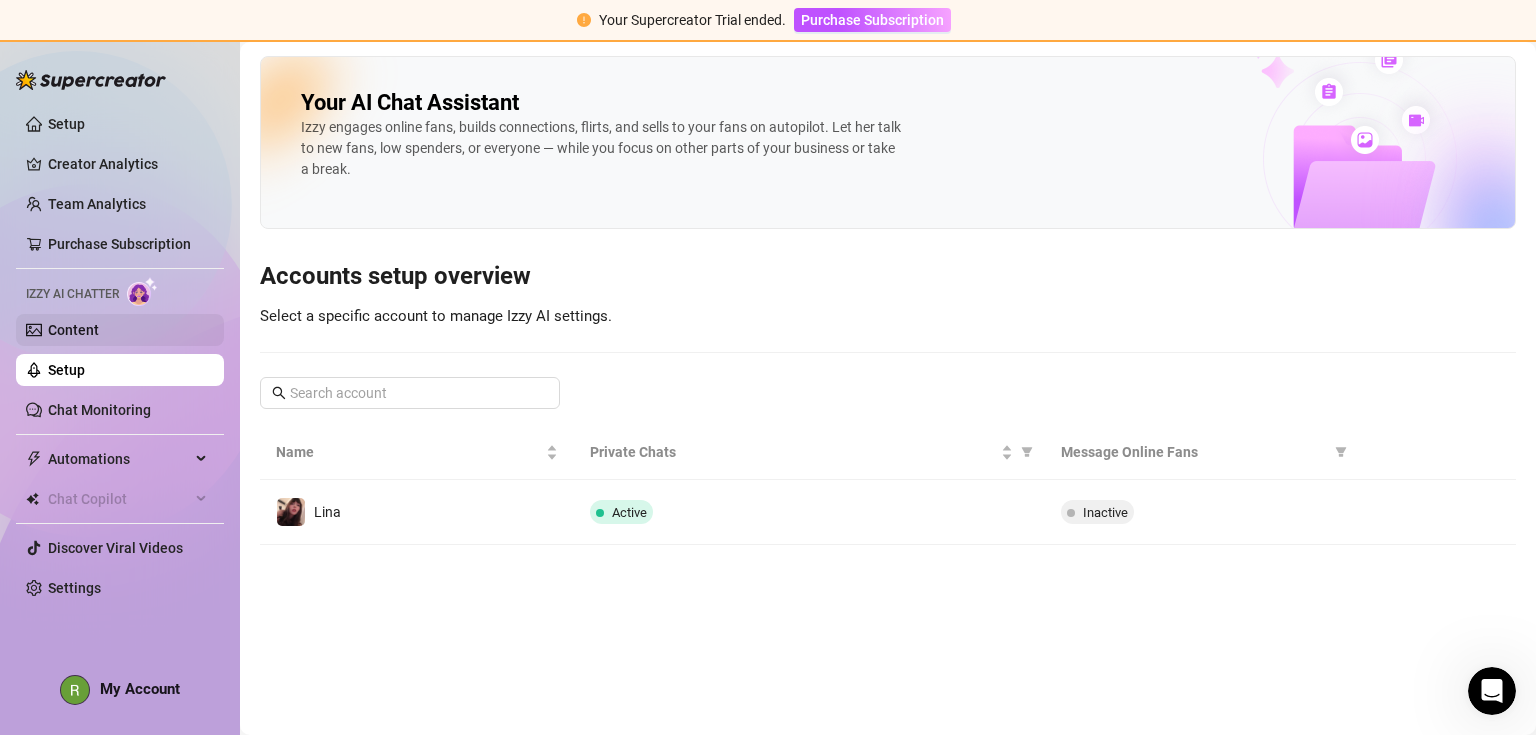 click on "Content" at bounding box center (73, 330) 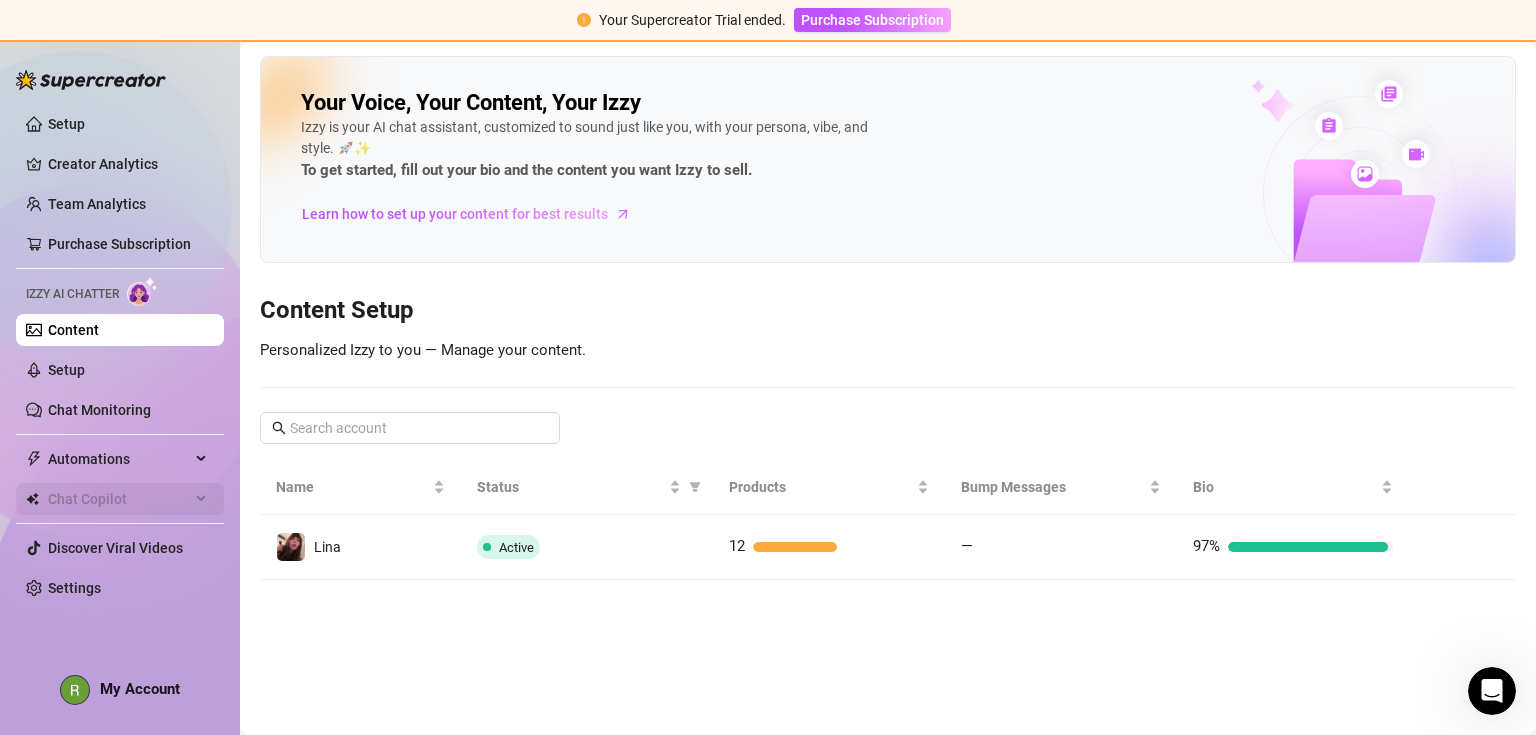 click on "Chat Copilot" at bounding box center (119, 499) 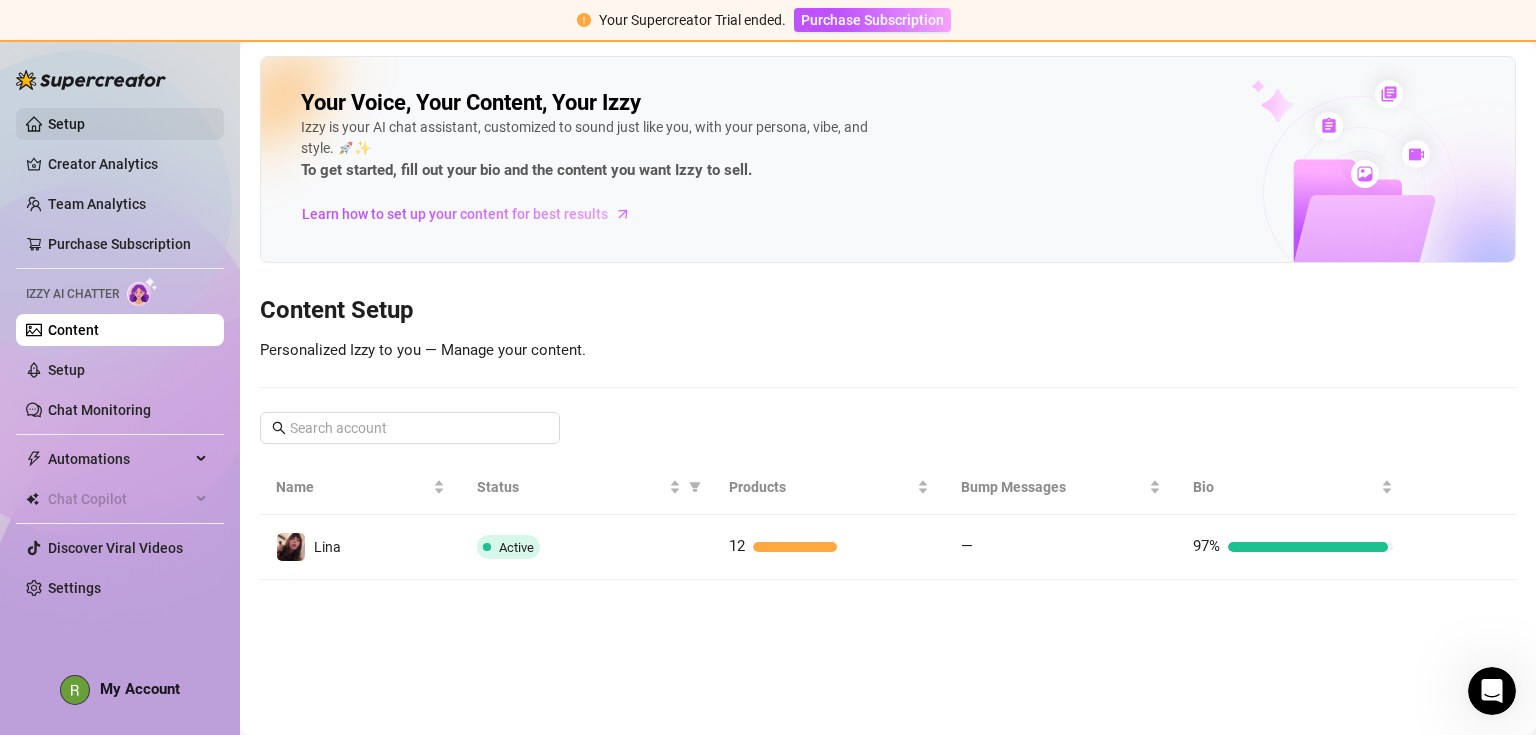 click on "Setup" at bounding box center [66, 124] 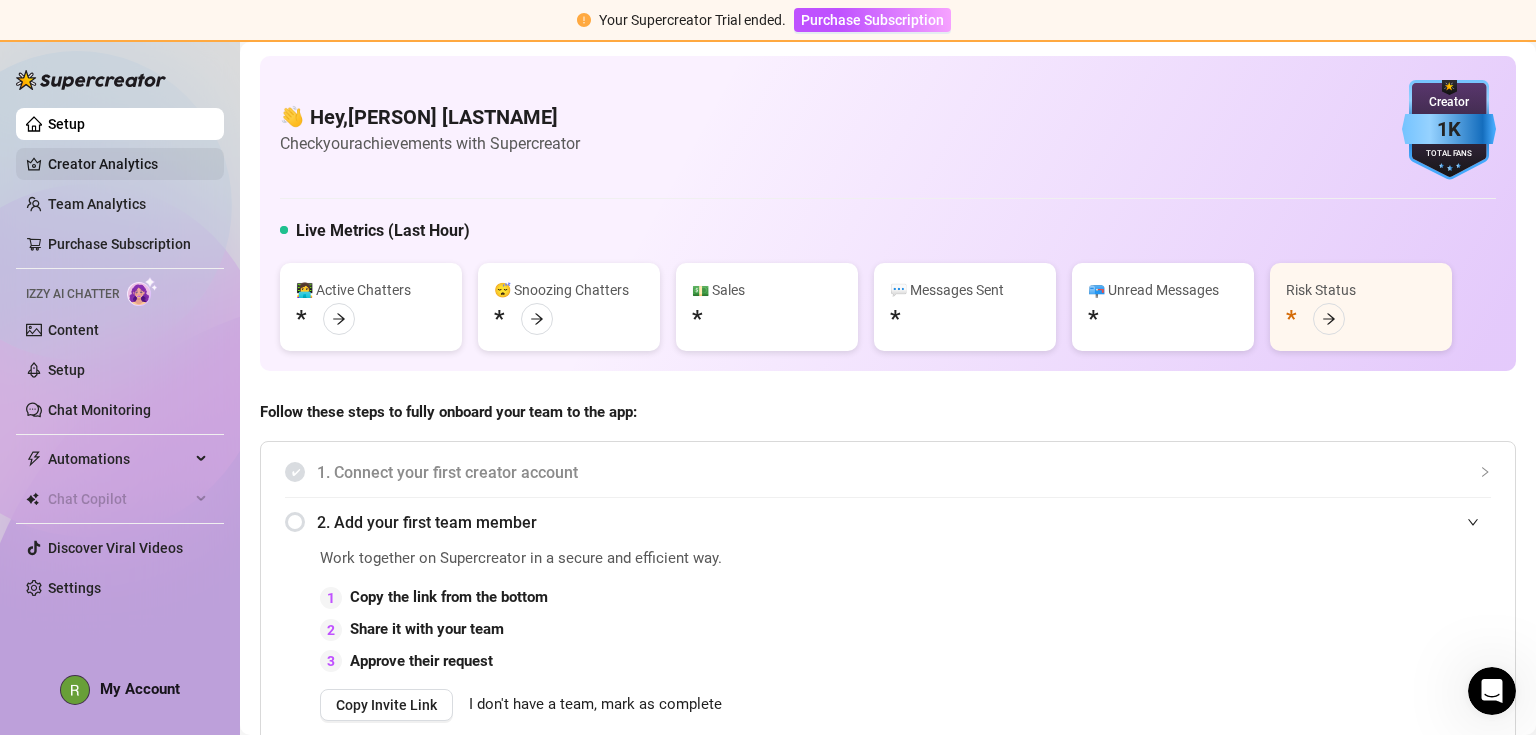 click on "Creator Analytics" at bounding box center (128, 164) 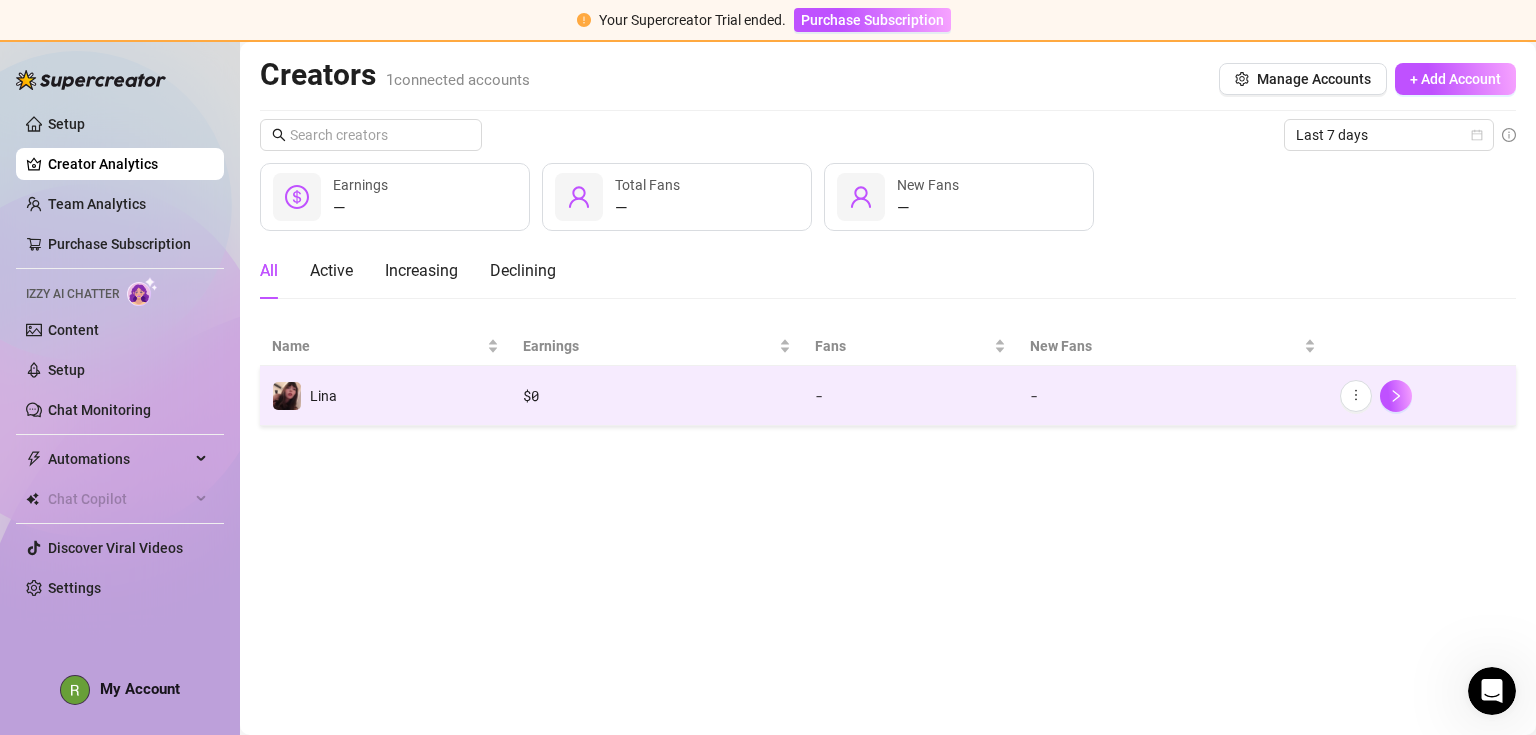 click on "$ 0" at bounding box center (656, 396) 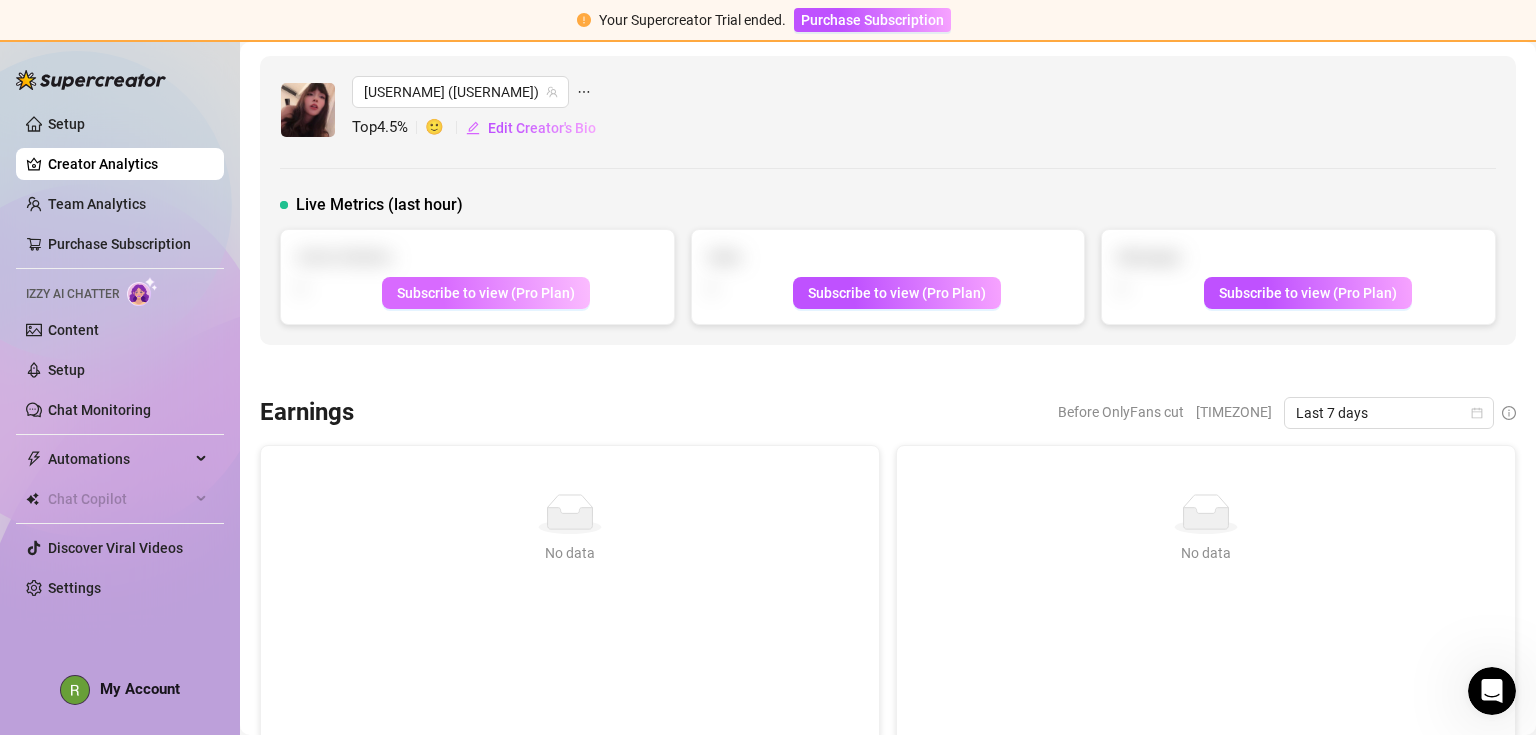 click on "Subscribe to view (Pro Plan)" at bounding box center [486, 293] 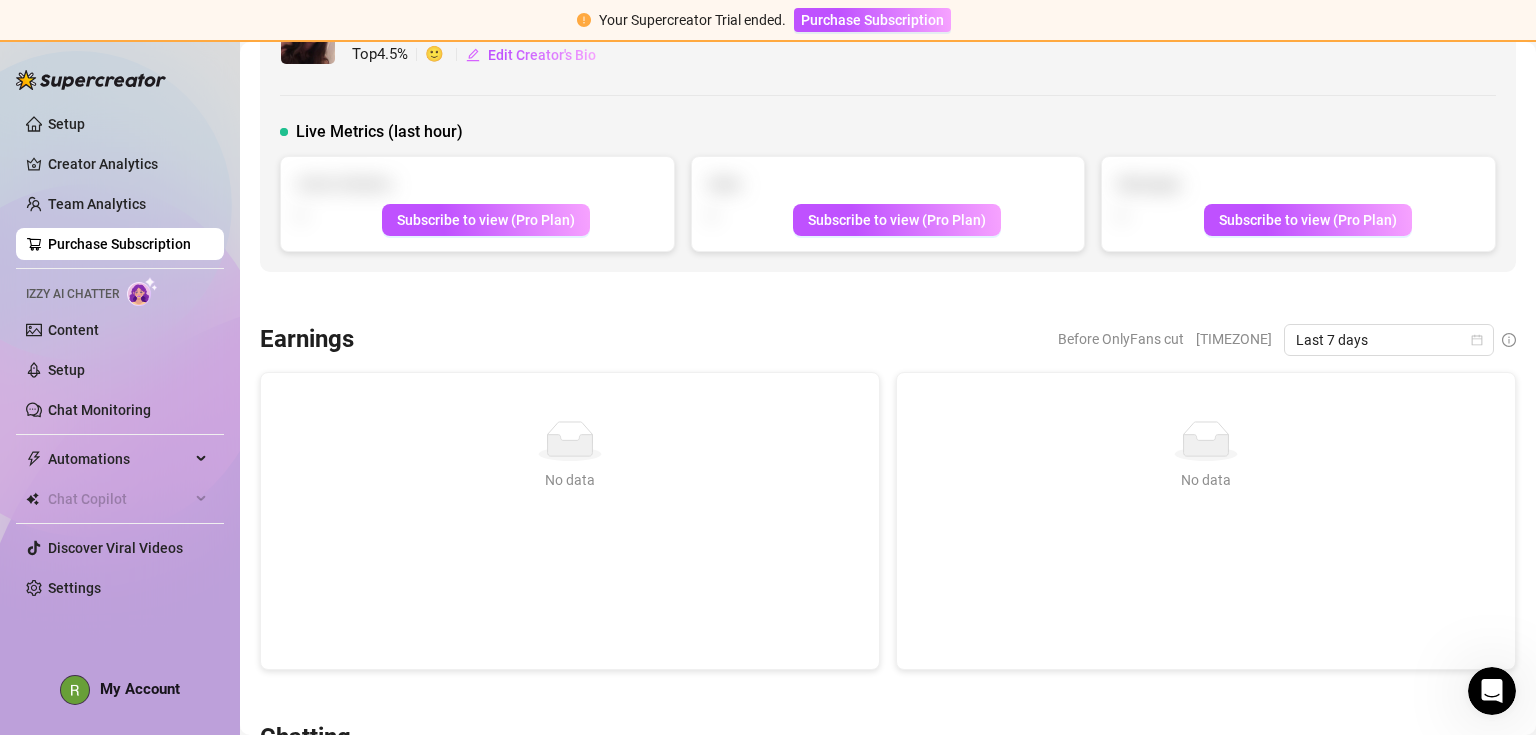 scroll, scrollTop: 200, scrollLeft: 0, axis: vertical 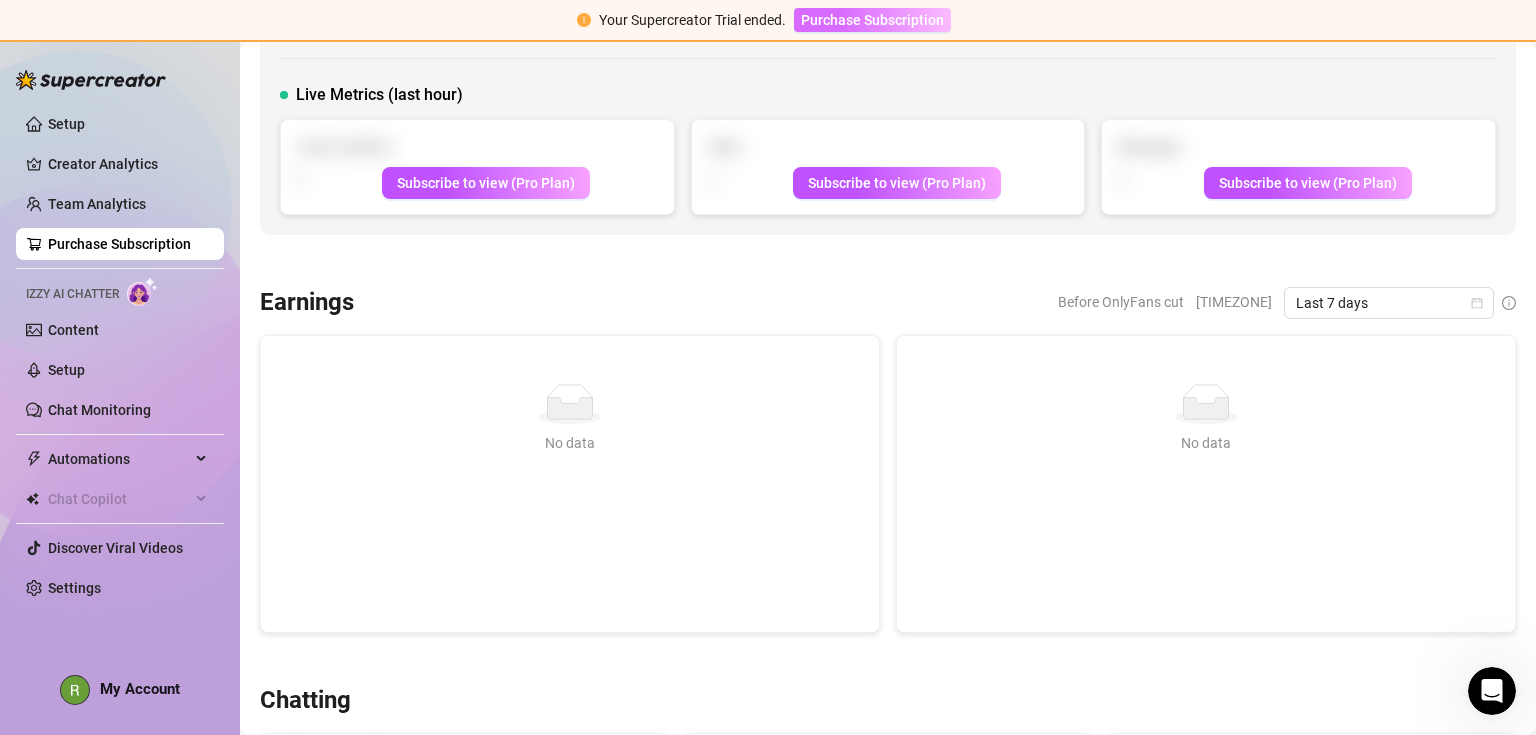 click on "Purchase Subscription" at bounding box center [872, 20] 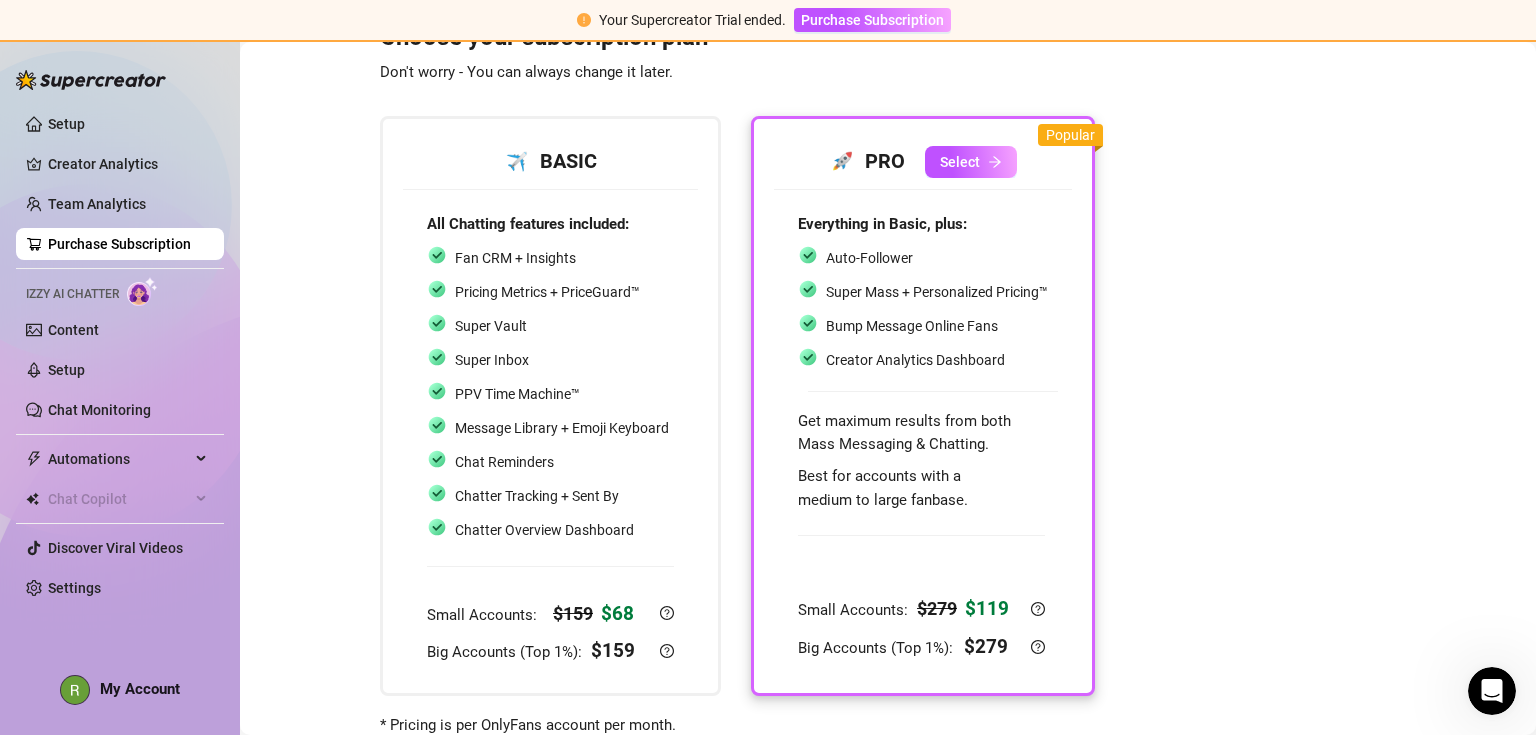 scroll, scrollTop: 144, scrollLeft: 0, axis: vertical 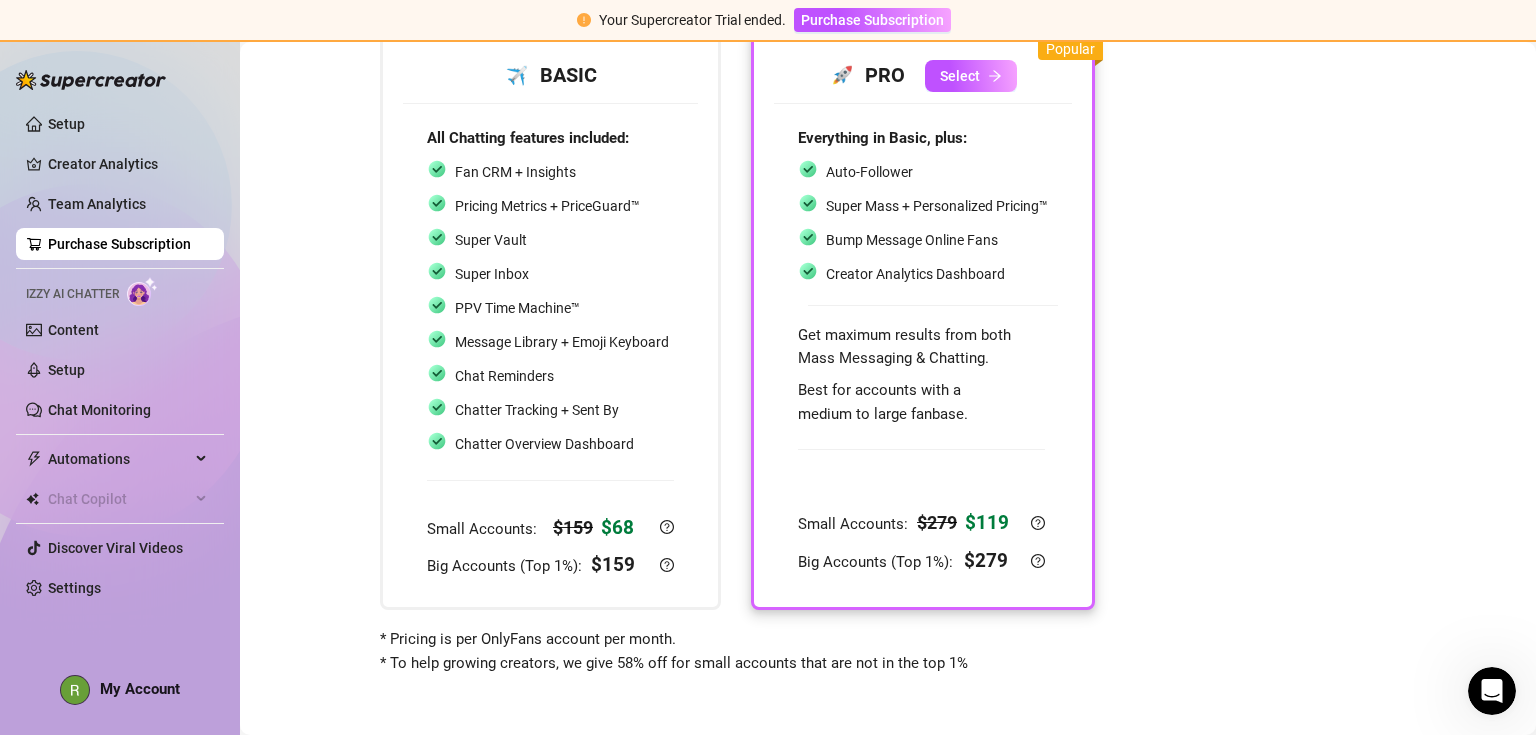 click at bounding box center (142, 291) 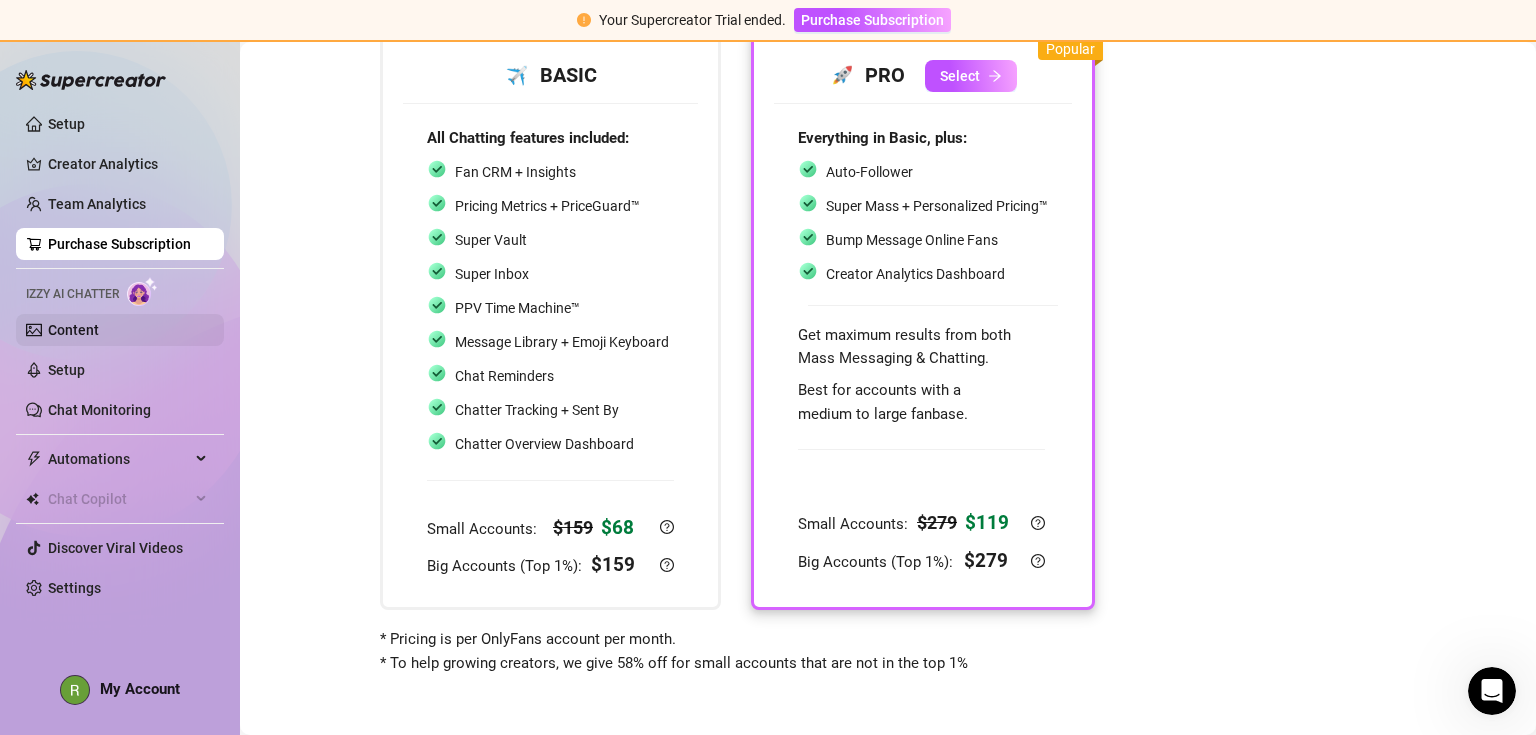 click on "Content" at bounding box center (73, 330) 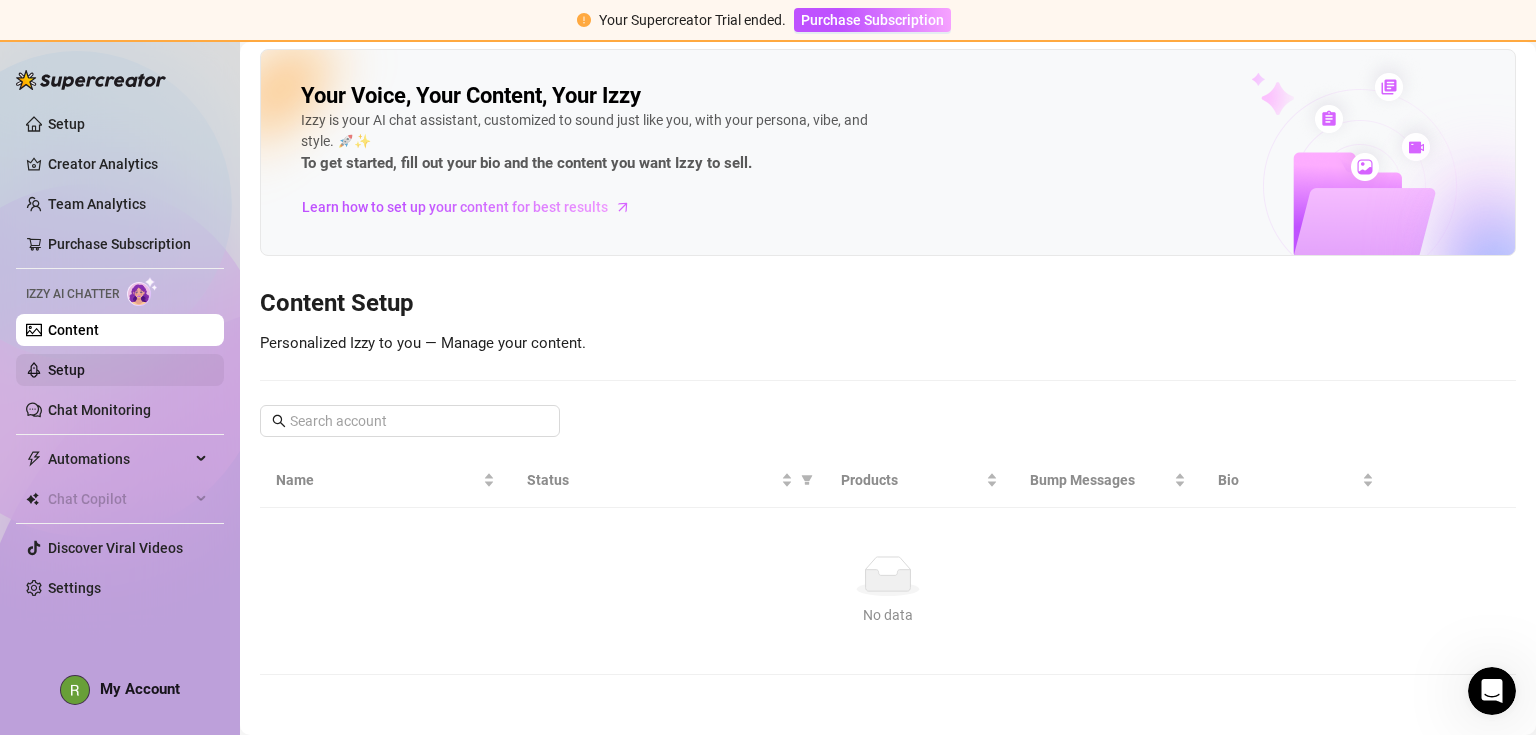 scroll, scrollTop: 0, scrollLeft: 0, axis: both 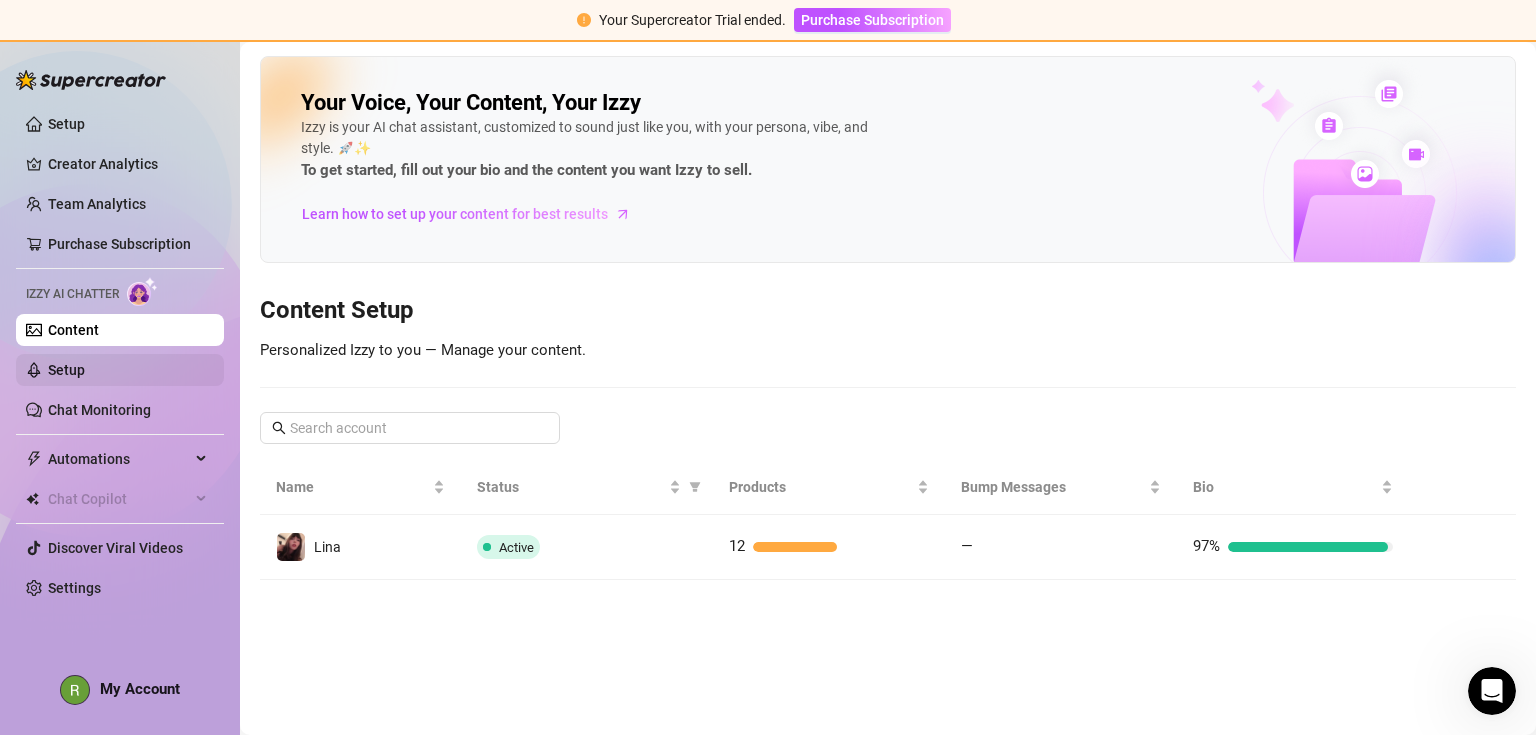 click on "Setup" at bounding box center (66, 370) 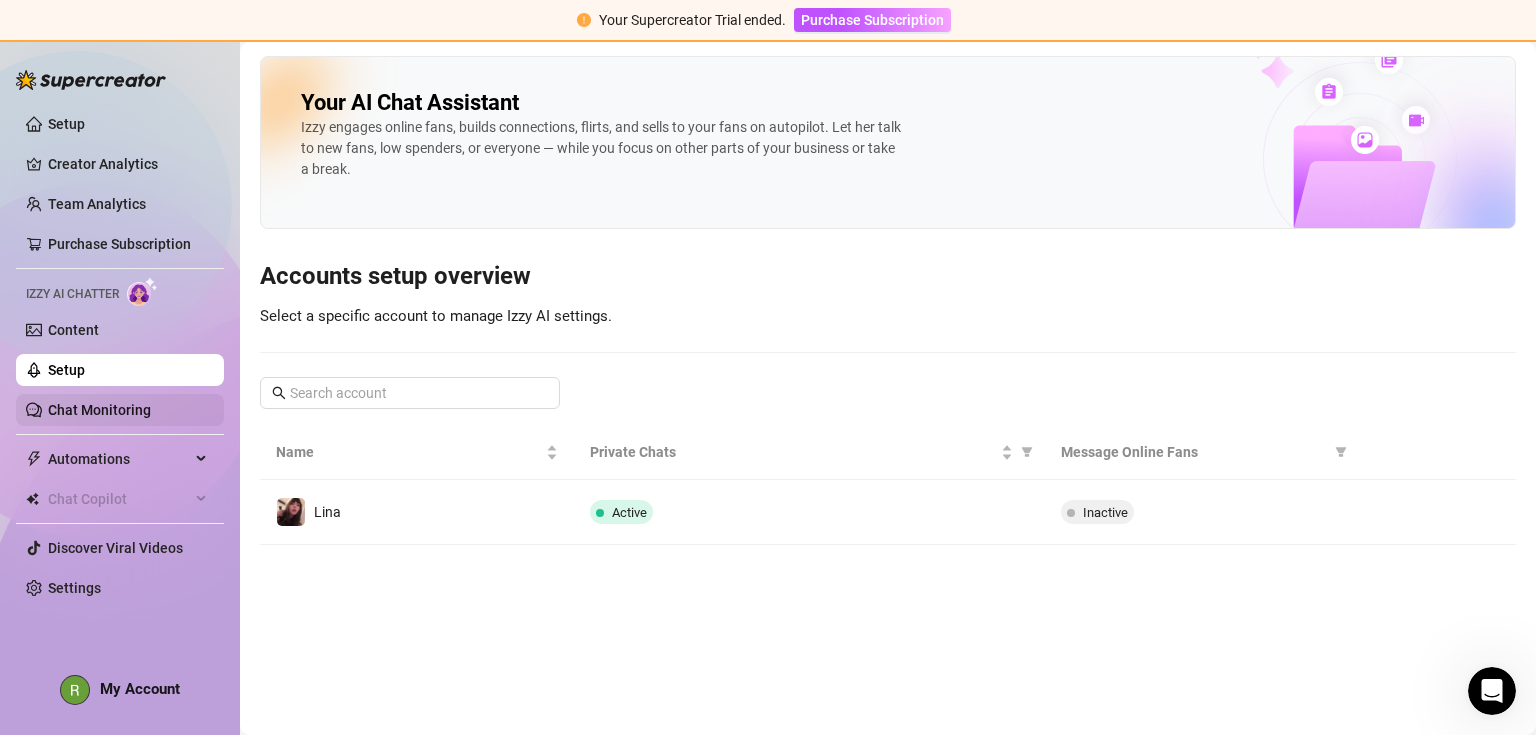click on "Chat Monitoring" at bounding box center (99, 410) 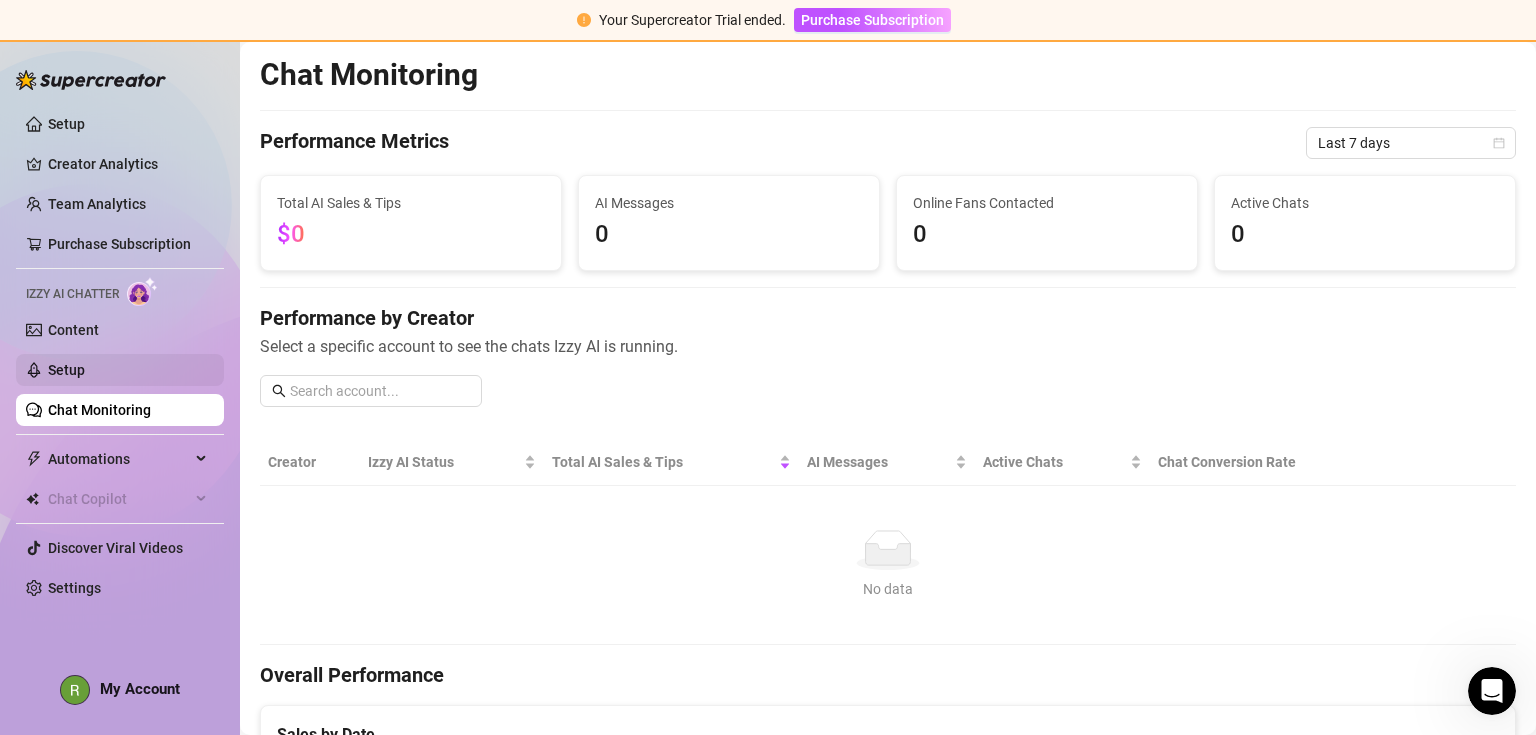 click on "Setup" at bounding box center (66, 370) 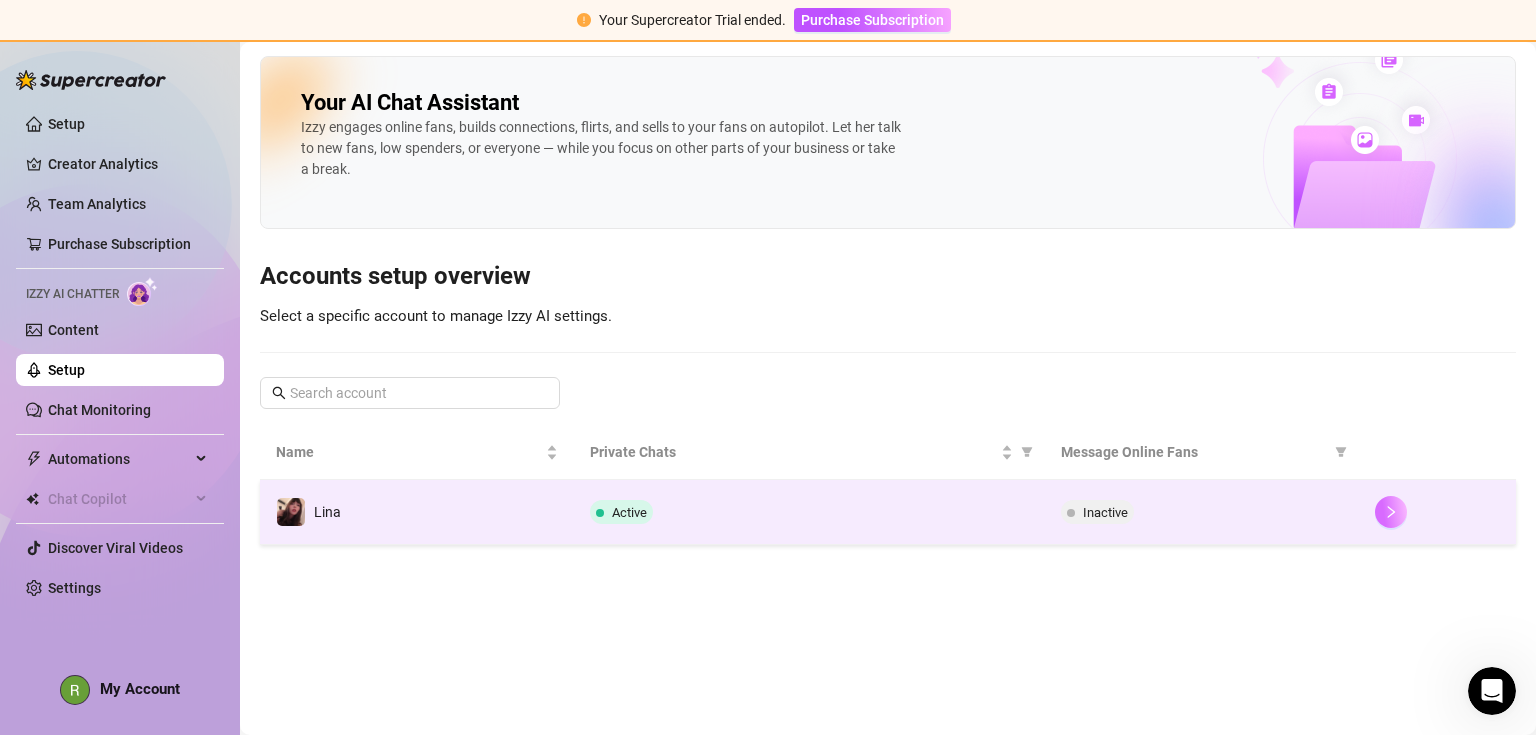 click 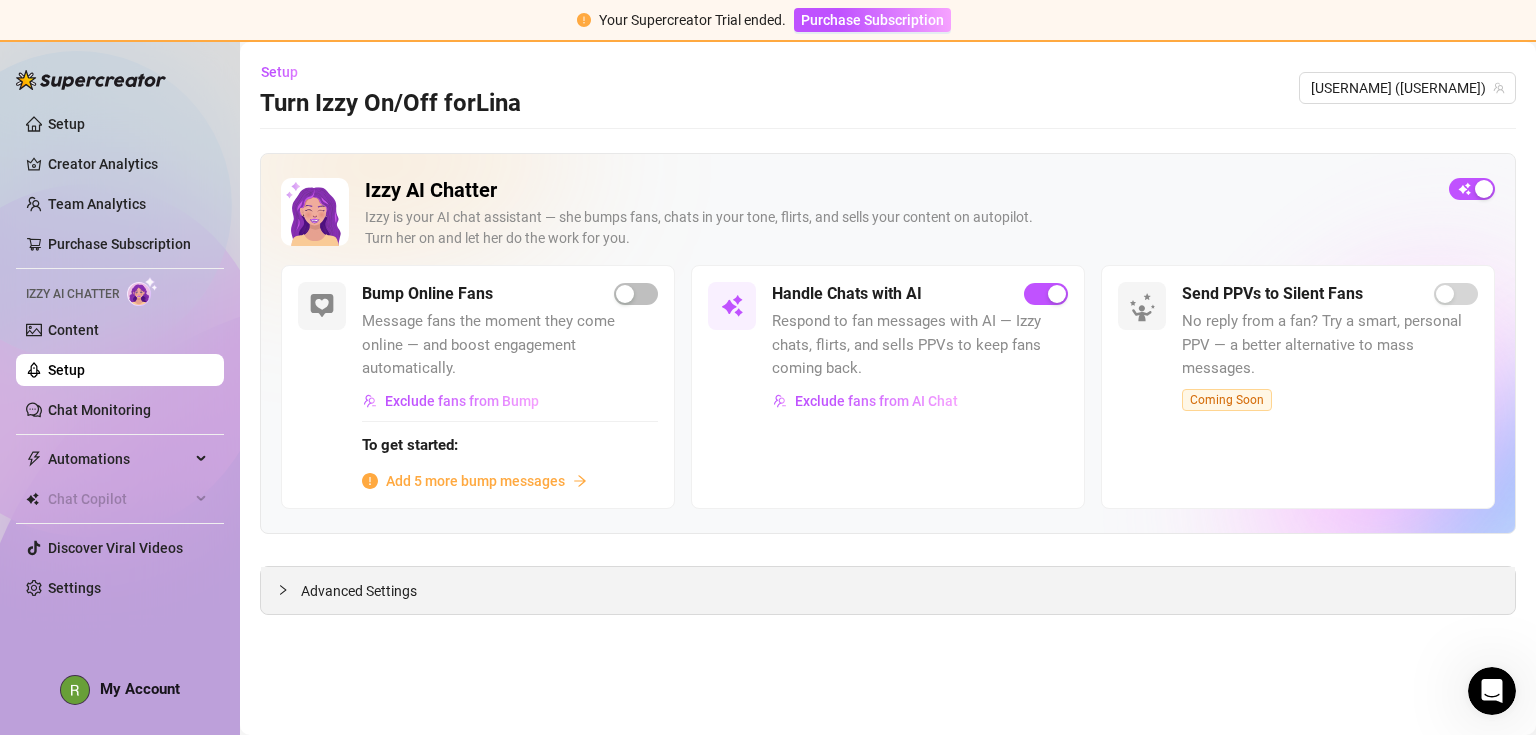 drag, startPoint x: 370, startPoint y: 568, endPoint x: 372, endPoint y: 555, distance: 13.152946 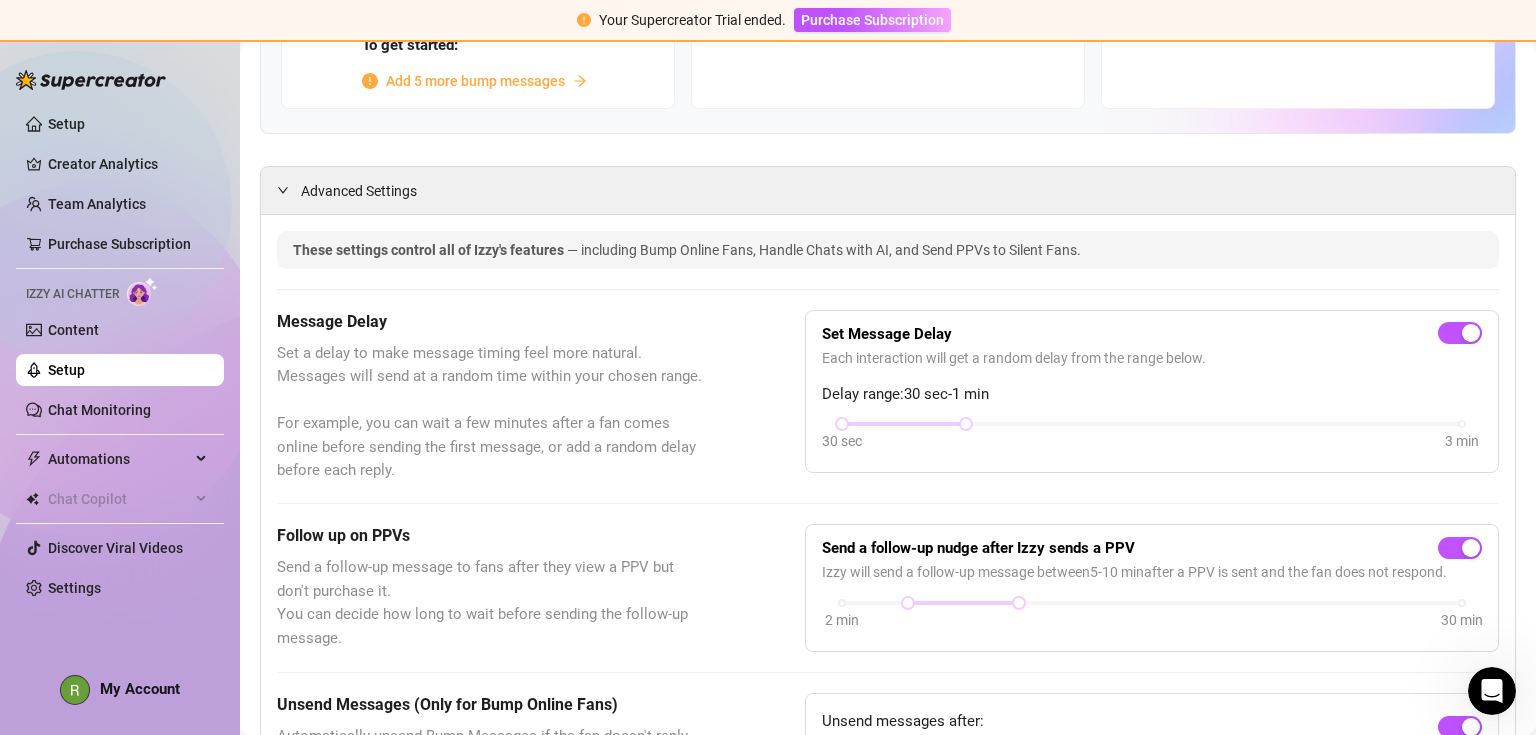 scroll, scrollTop: 600, scrollLeft: 0, axis: vertical 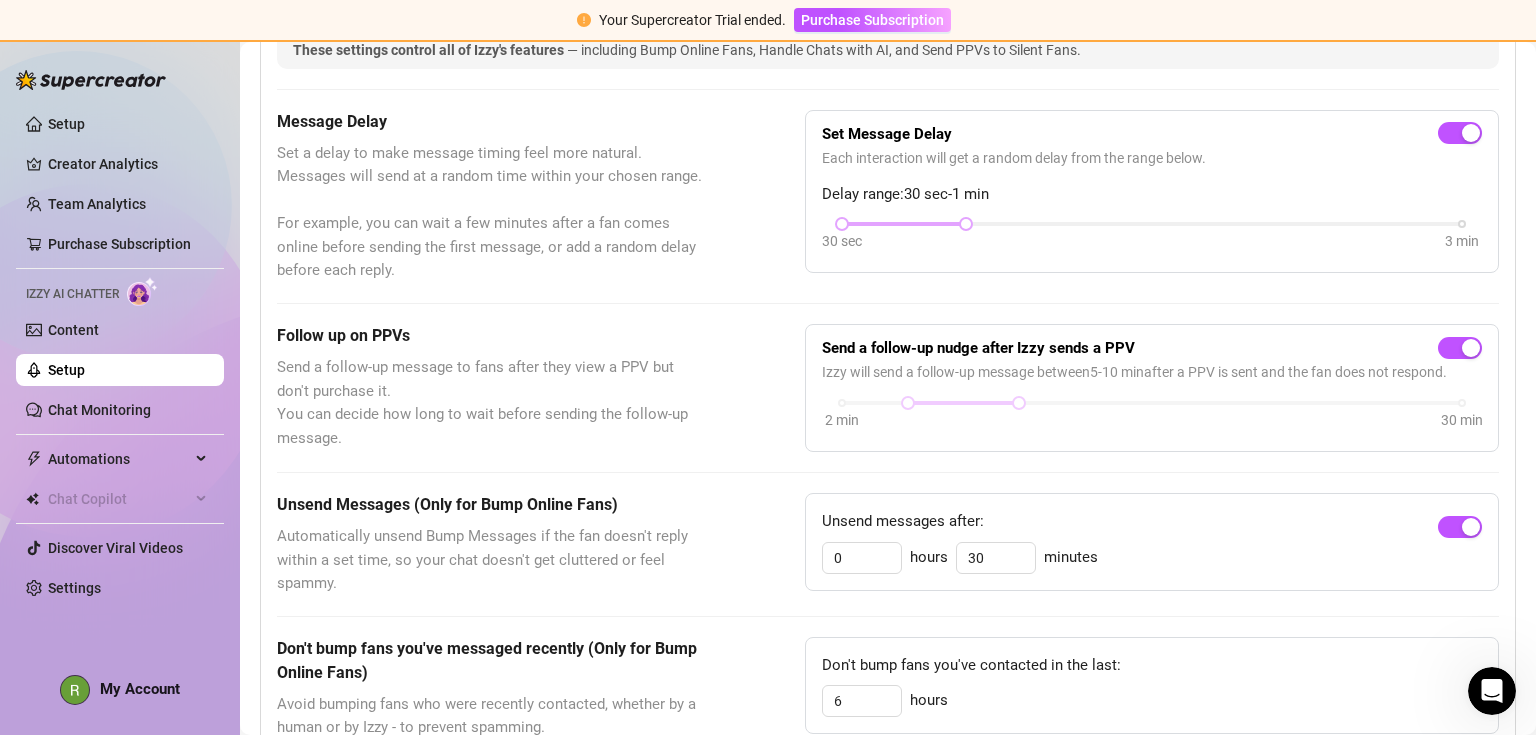 drag, startPoint x: 844, startPoint y: 223, endPoint x: 872, endPoint y: 222, distance: 28.01785 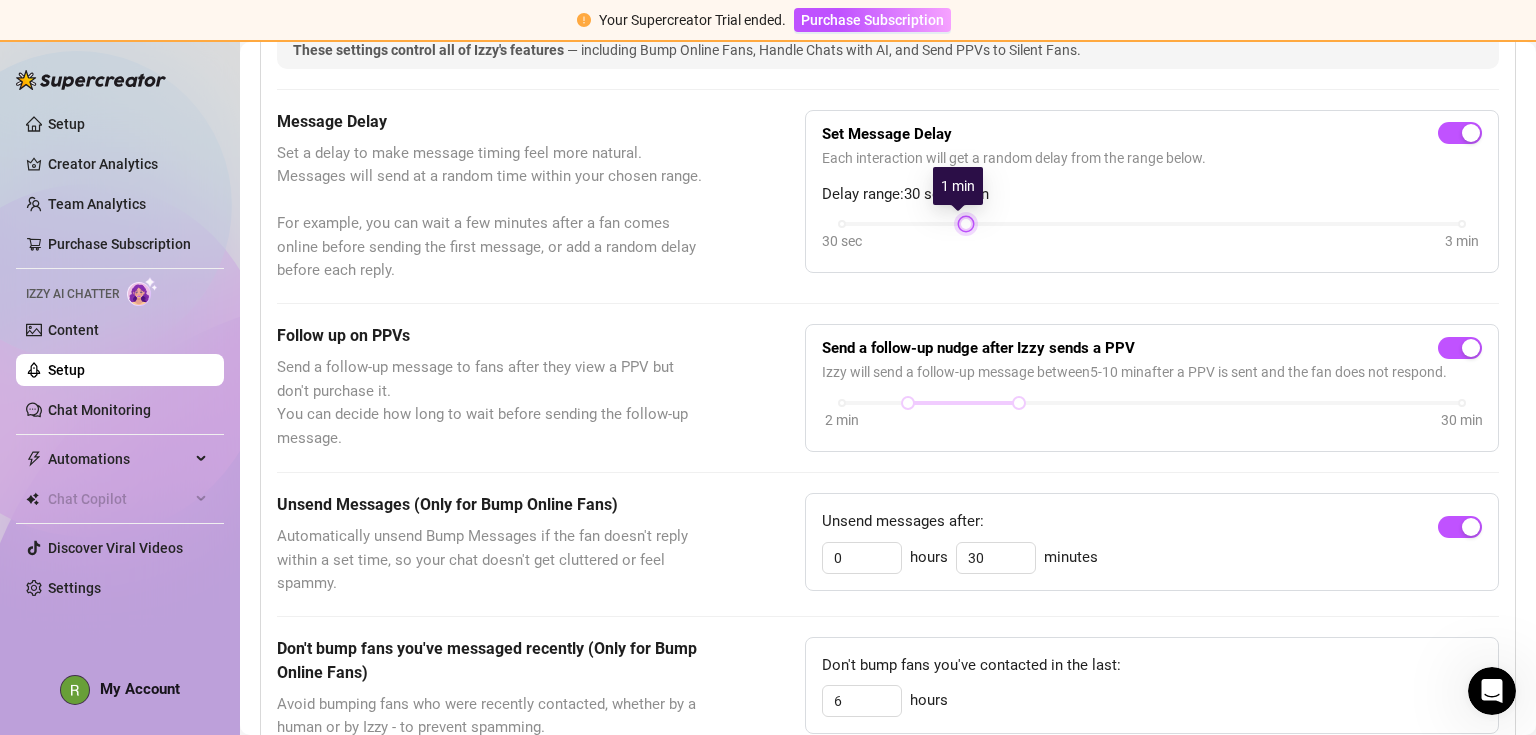 drag, startPoint x: 835, startPoint y: 226, endPoint x: 927, endPoint y: 223, distance: 92.0489 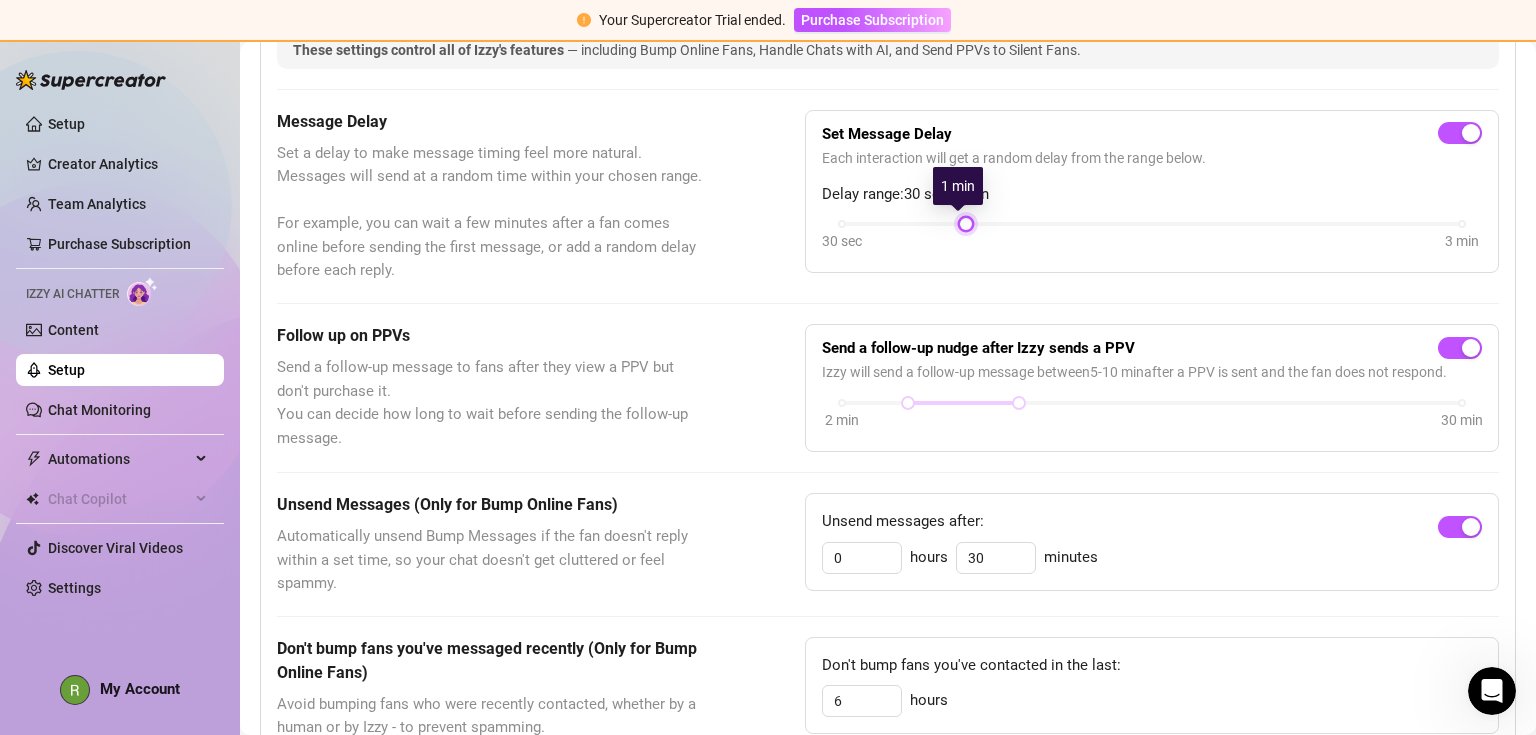 click on "30 sec 3 min" at bounding box center [1152, 237] 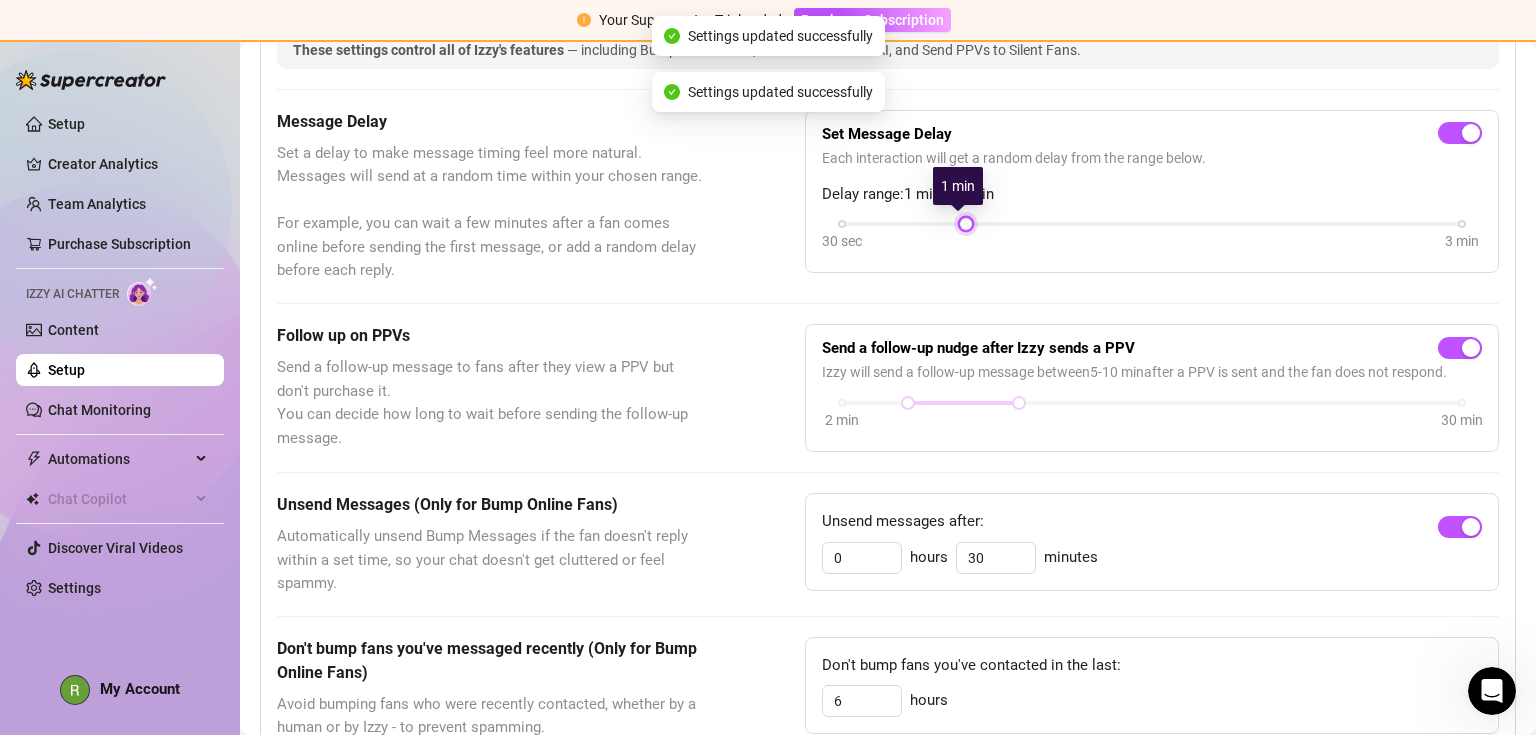 drag, startPoint x: 948, startPoint y: 219, endPoint x: 892, endPoint y: 218, distance: 56.008926 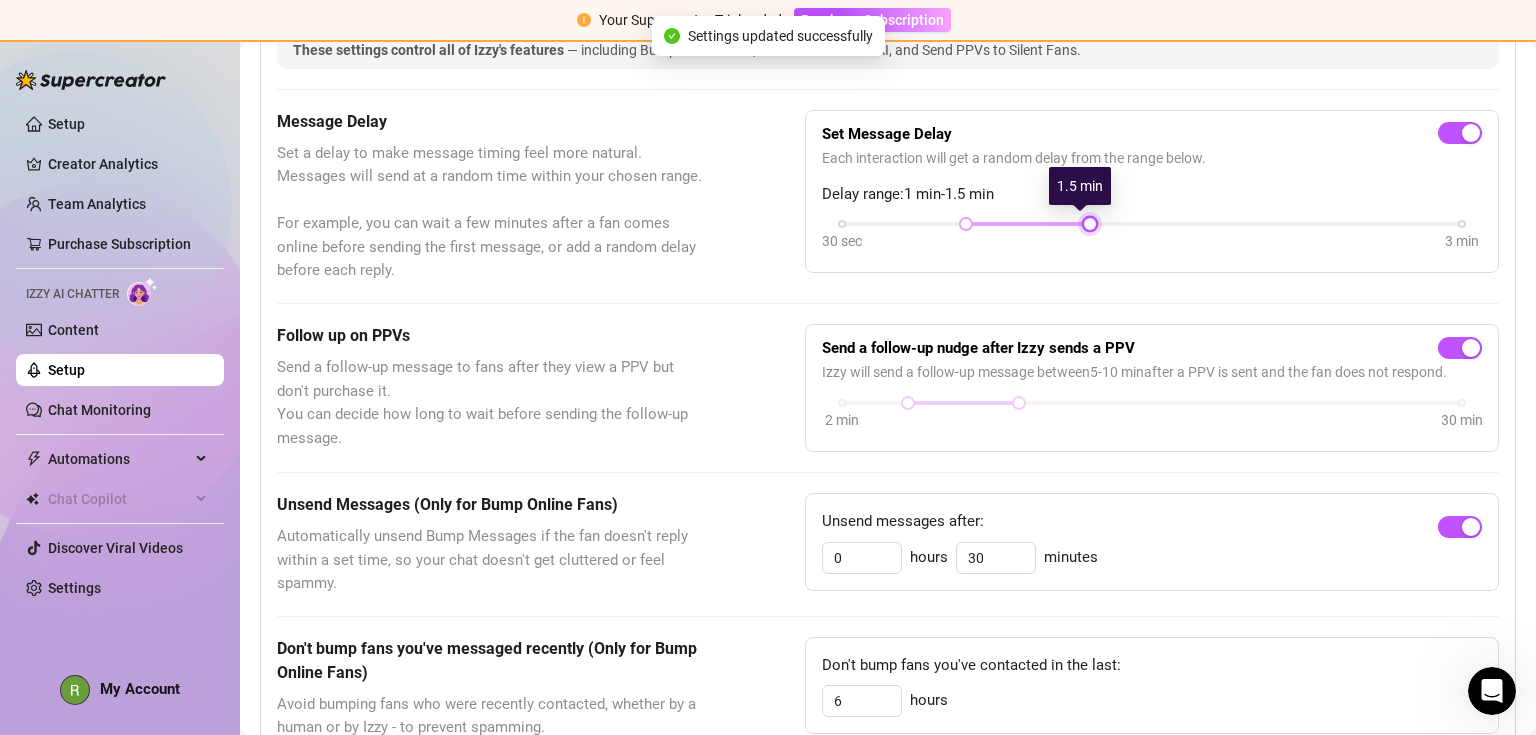 drag, startPoint x: 964, startPoint y: 219, endPoint x: 1039, endPoint y: 225, distance: 75.23962 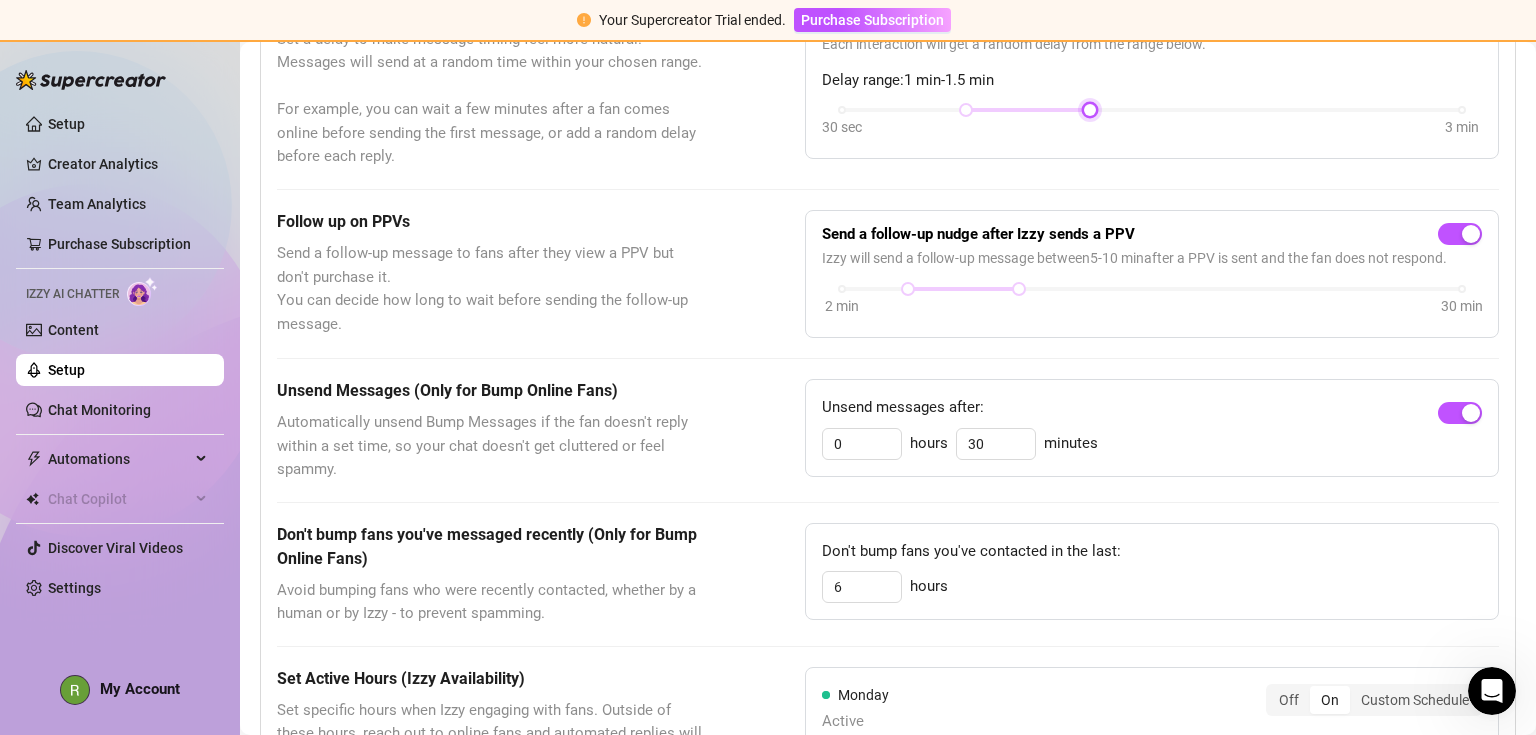scroll, scrollTop: 414, scrollLeft: 0, axis: vertical 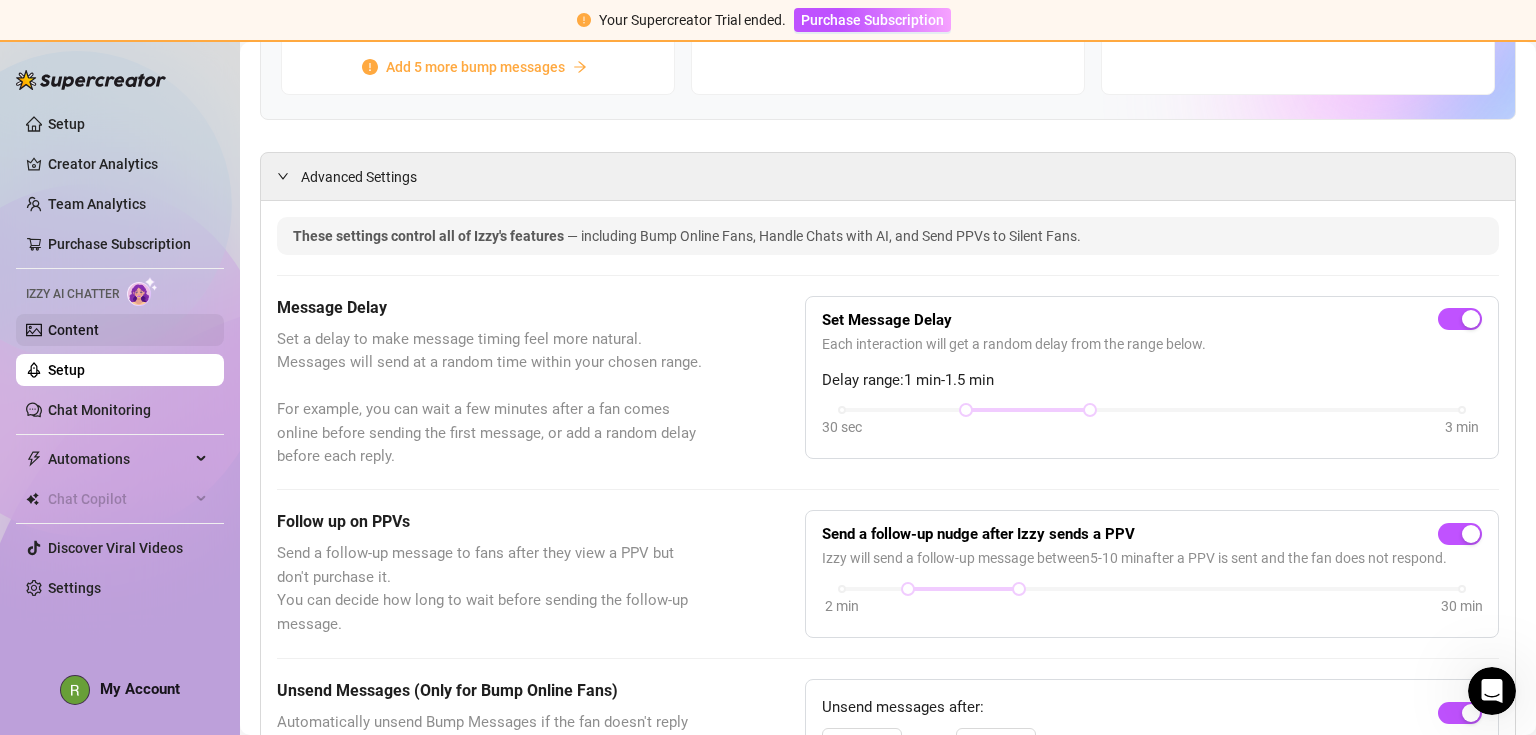 click on "Content" at bounding box center [73, 330] 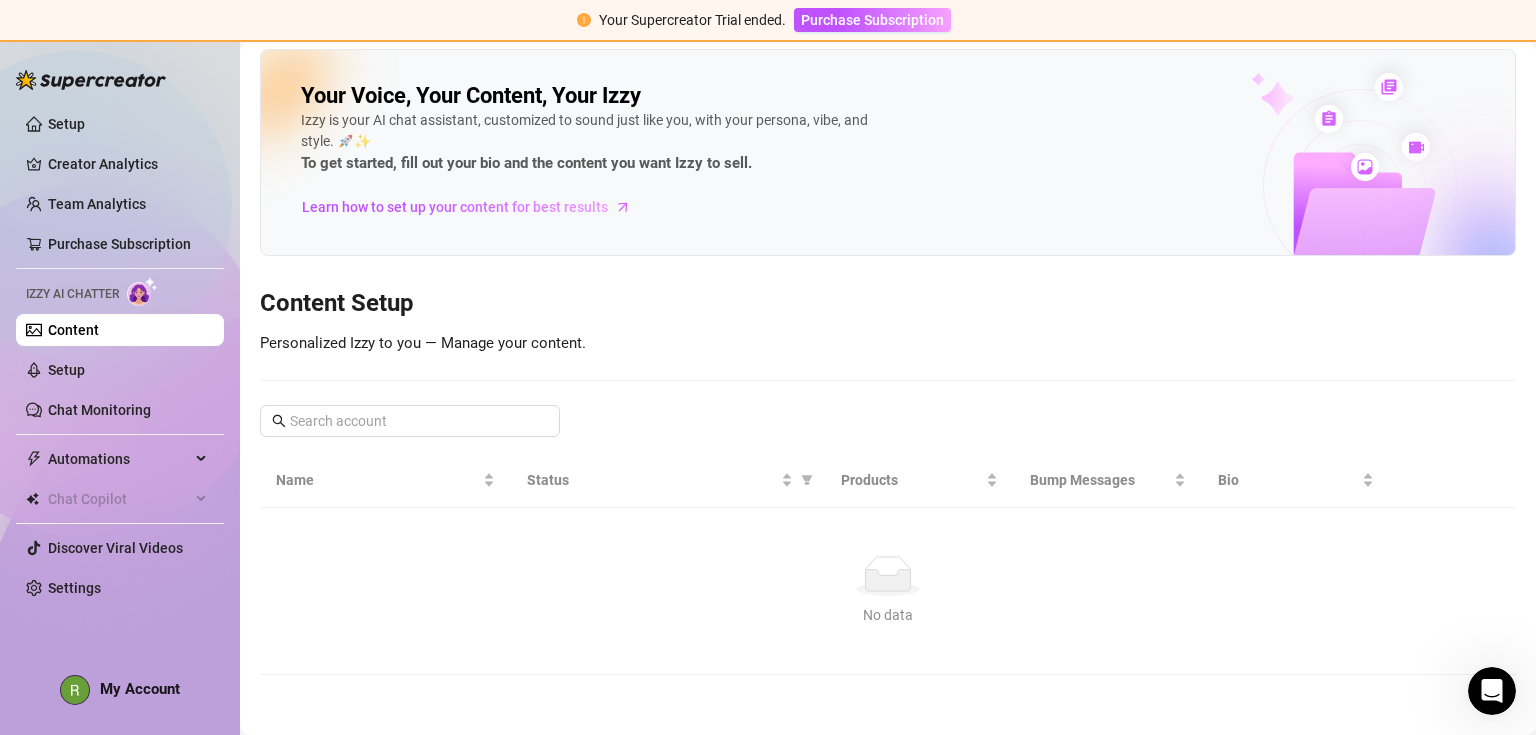 scroll, scrollTop: 0, scrollLeft: 0, axis: both 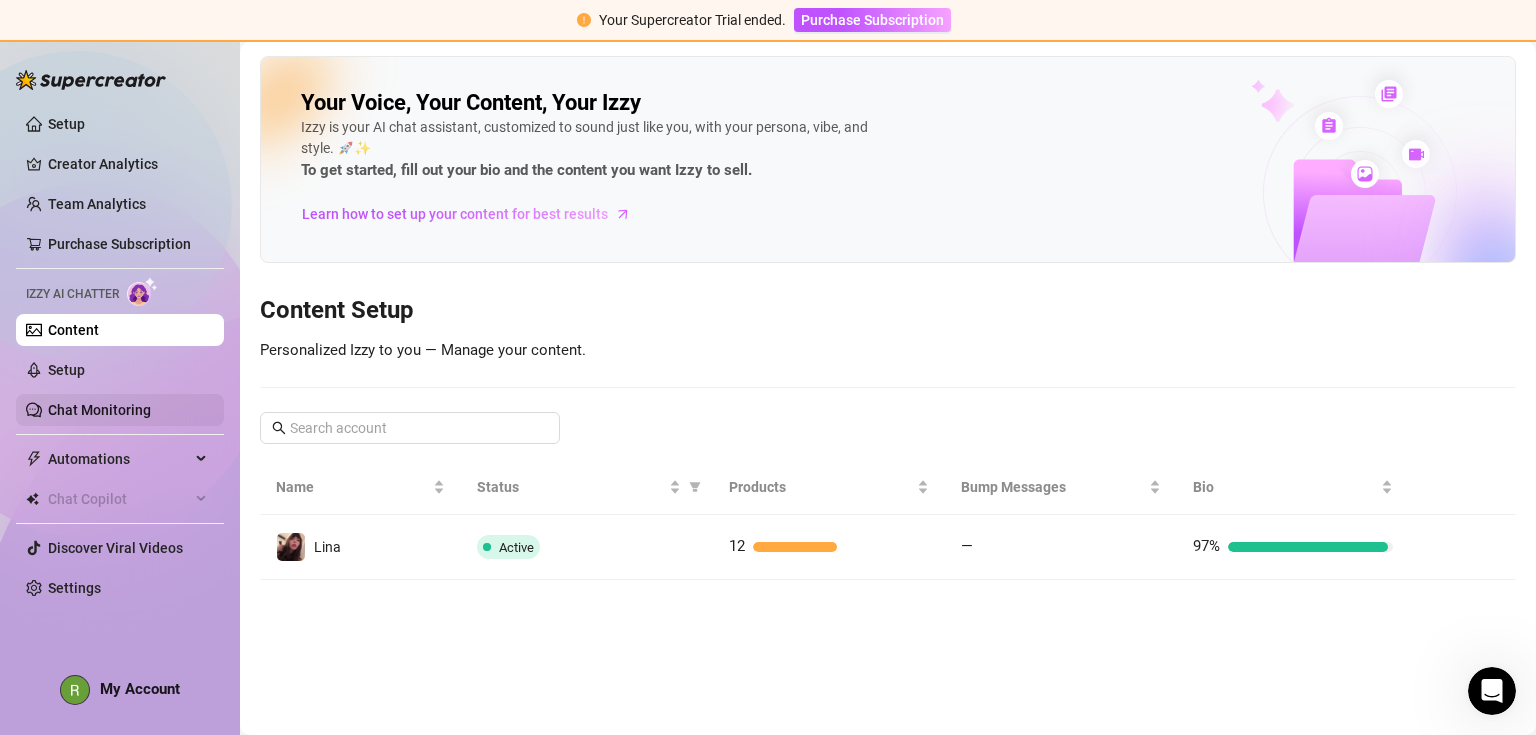 click on "Chat Monitoring" at bounding box center [99, 410] 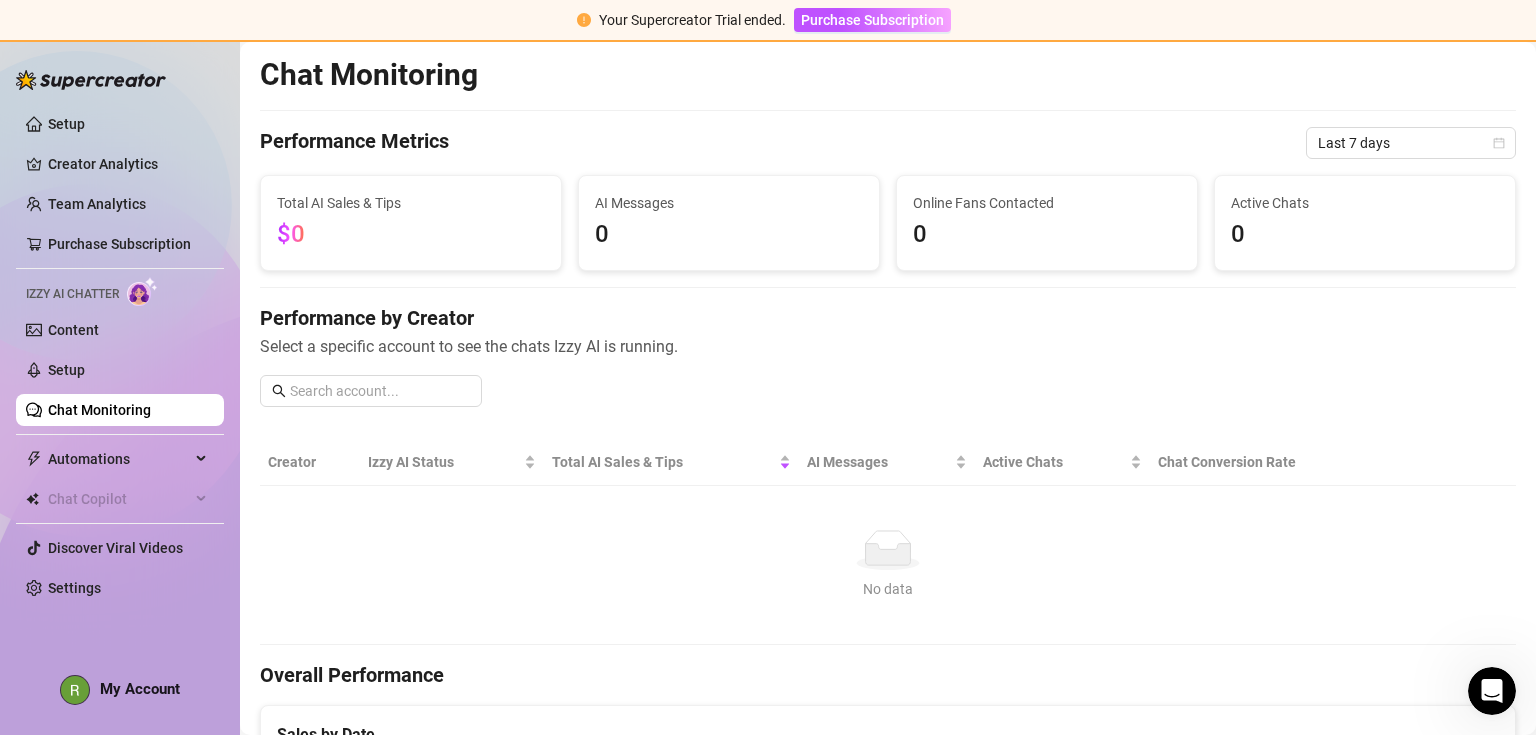 drag, startPoint x: 115, startPoint y: 456, endPoint x: 304, endPoint y: 435, distance: 190.16309 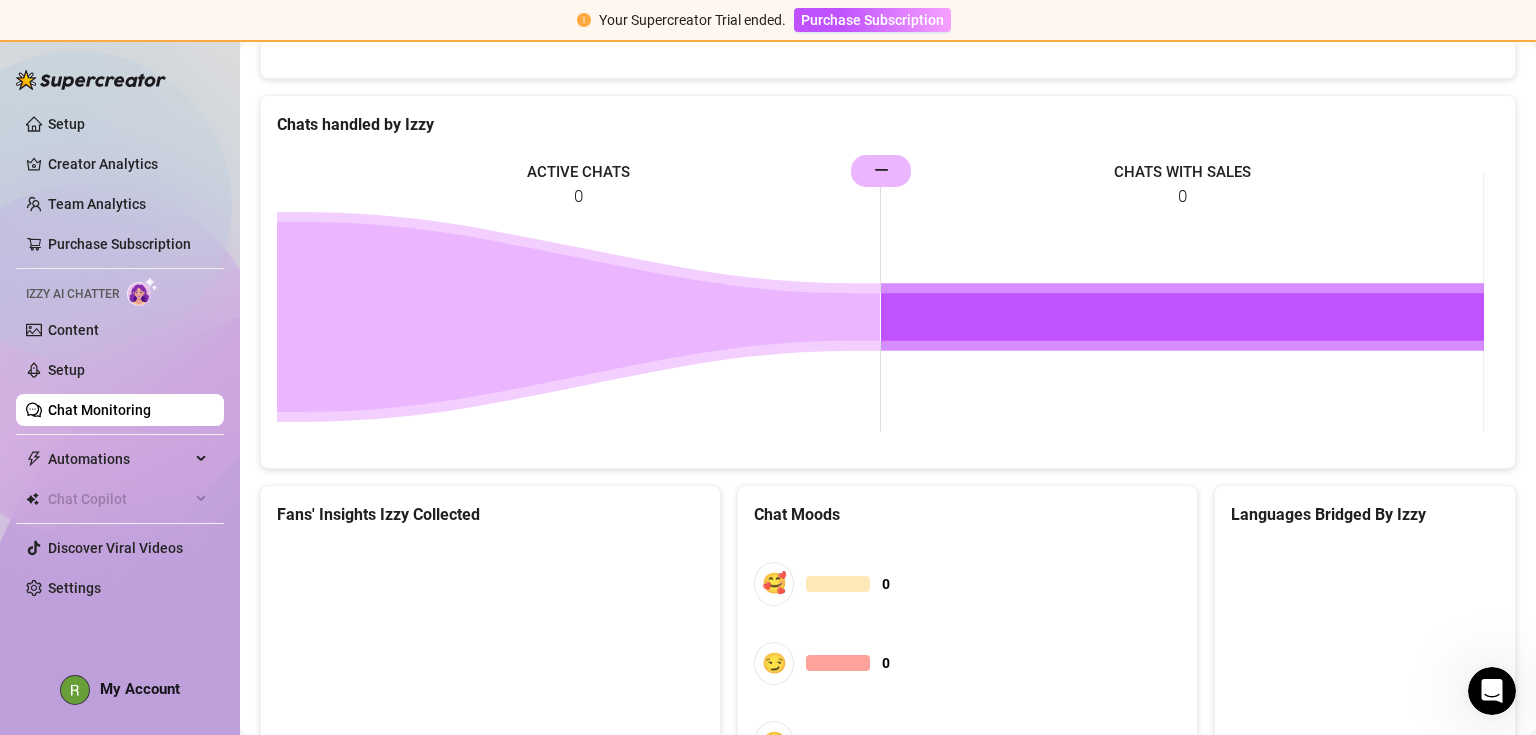 scroll, scrollTop: 1100, scrollLeft: 0, axis: vertical 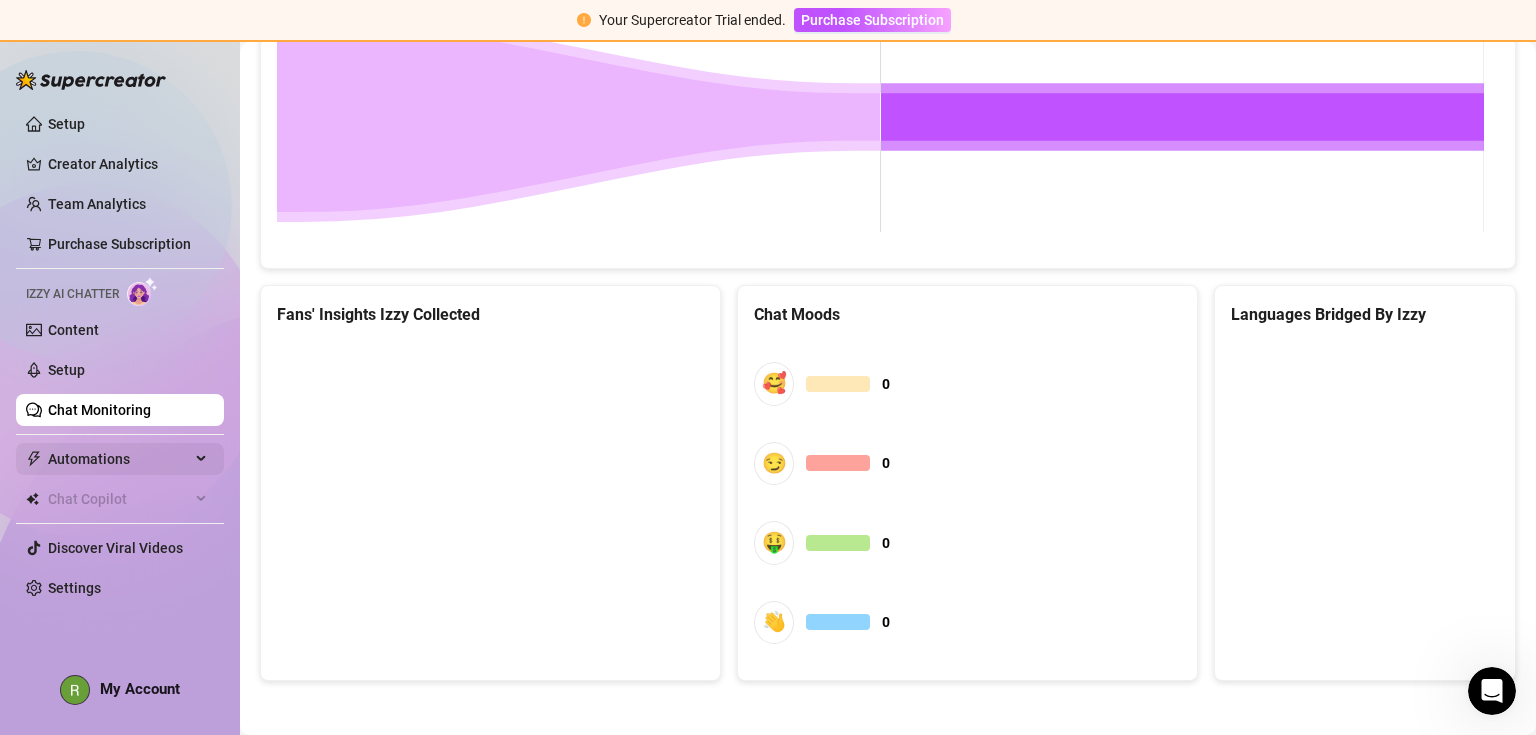 click on "Automations" at bounding box center (119, 459) 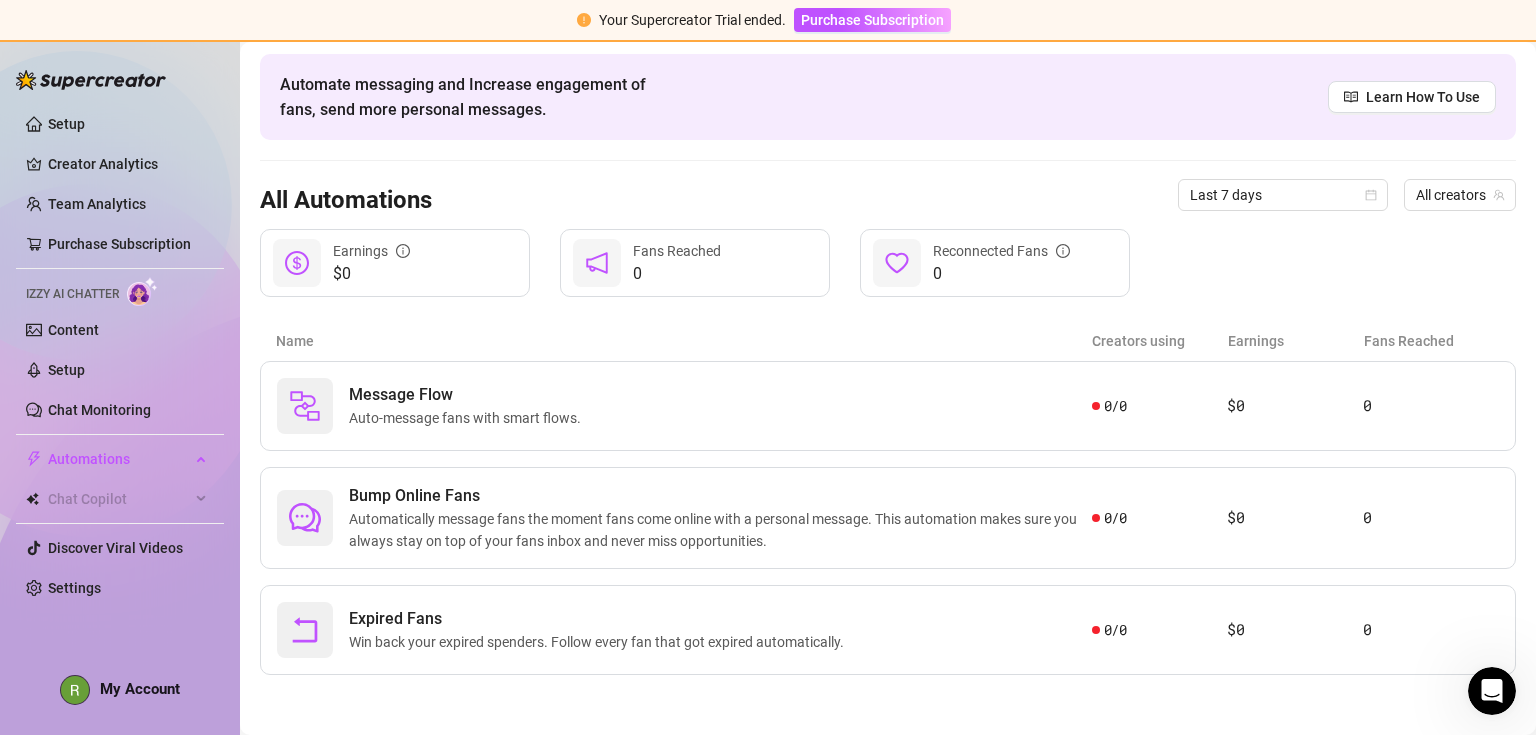 click on "Setup Creator Analytics   Team Analytics Purchase Subscription Izzy AI Chatter Content Setup Chat Monitoring Automations All Message Flow Beta Bump Online Fans Expired Fans Chat Copilot Discover Viral Videos Settings" at bounding box center (120, 356) 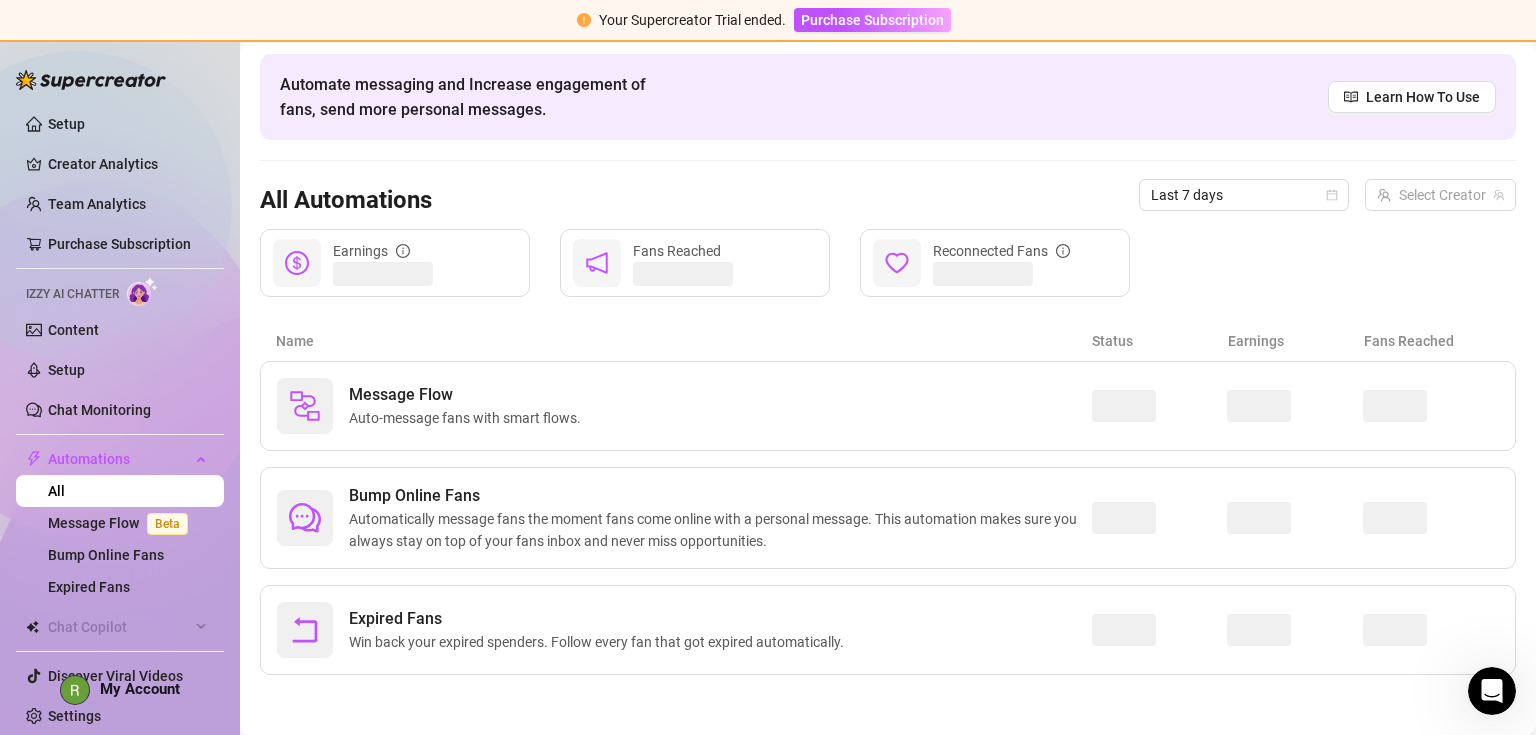 scroll, scrollTop: 69, scrollLeft: 0, axis: vertical 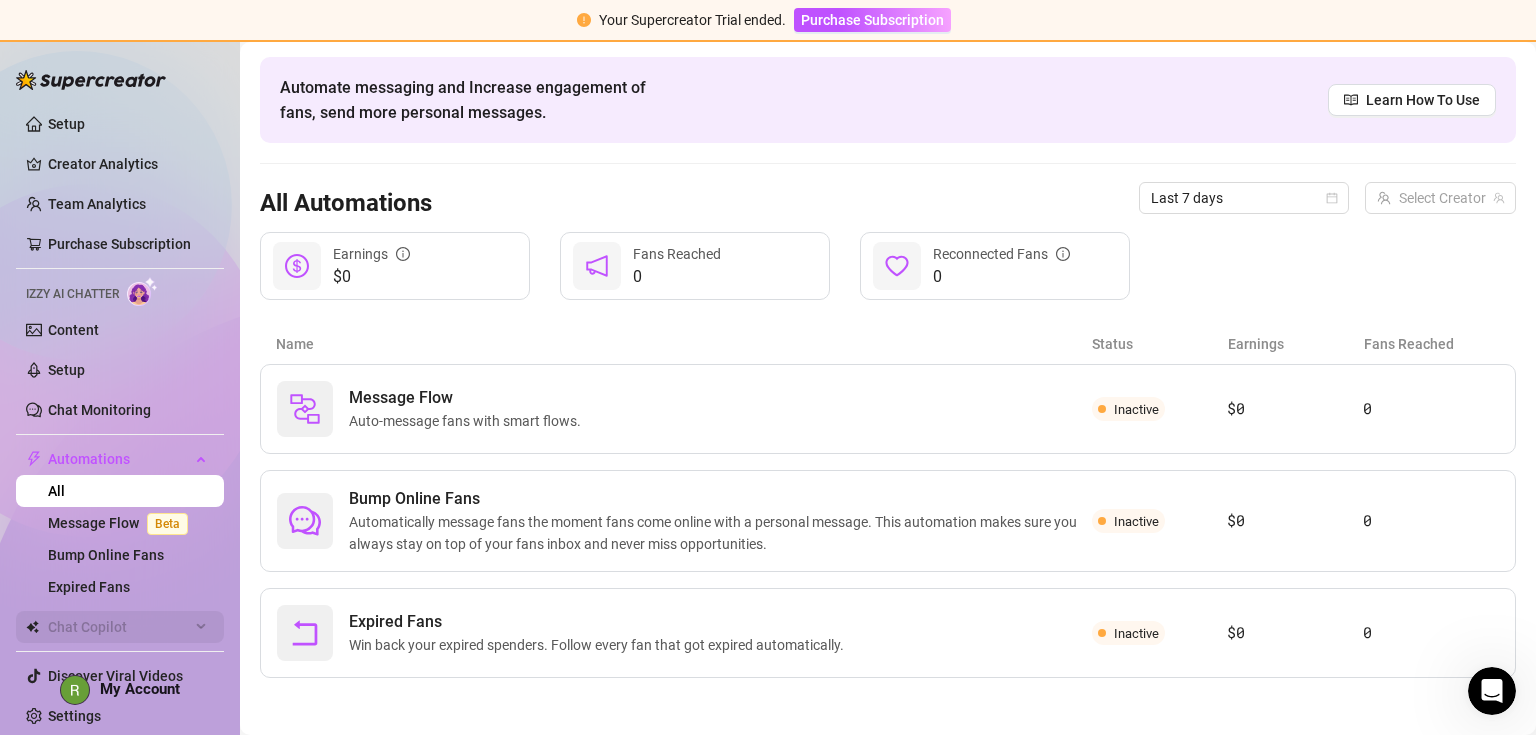 click on "Chat Copilot" at bounding box center (119, 627) 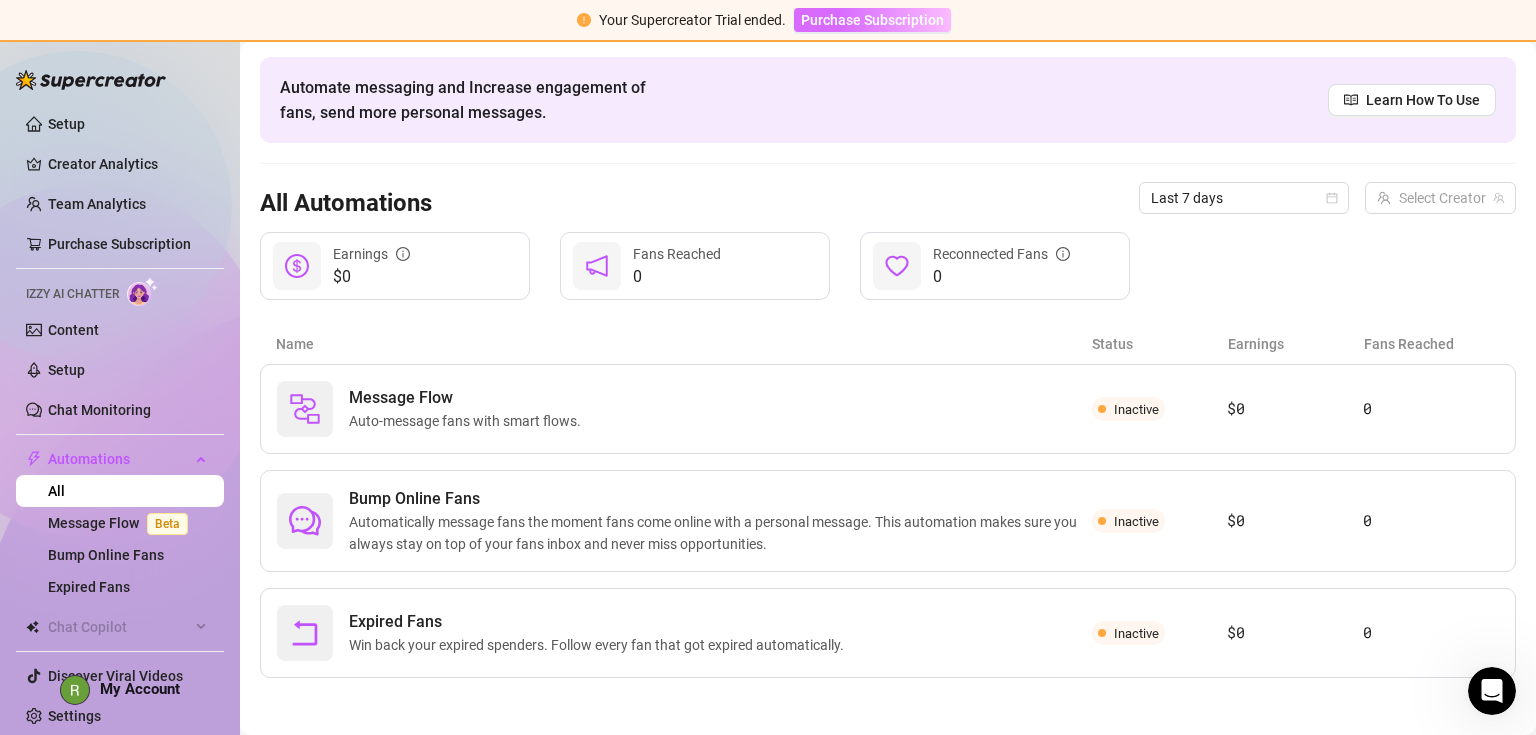 click on "Purchase Subscription" at bounding box center [872, 20] 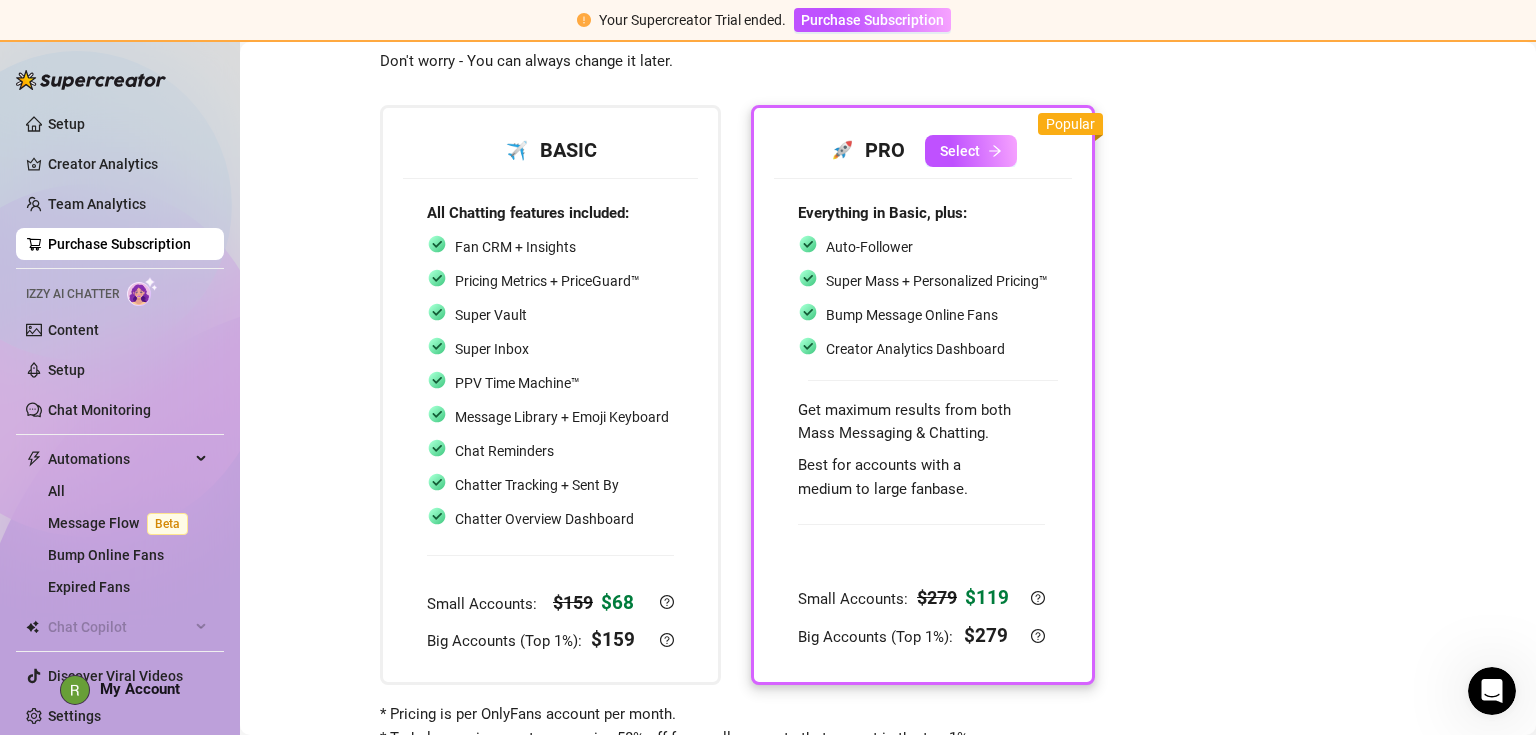 scroll, scrollTop: 144, scrollLeft: 0, axis: vertical 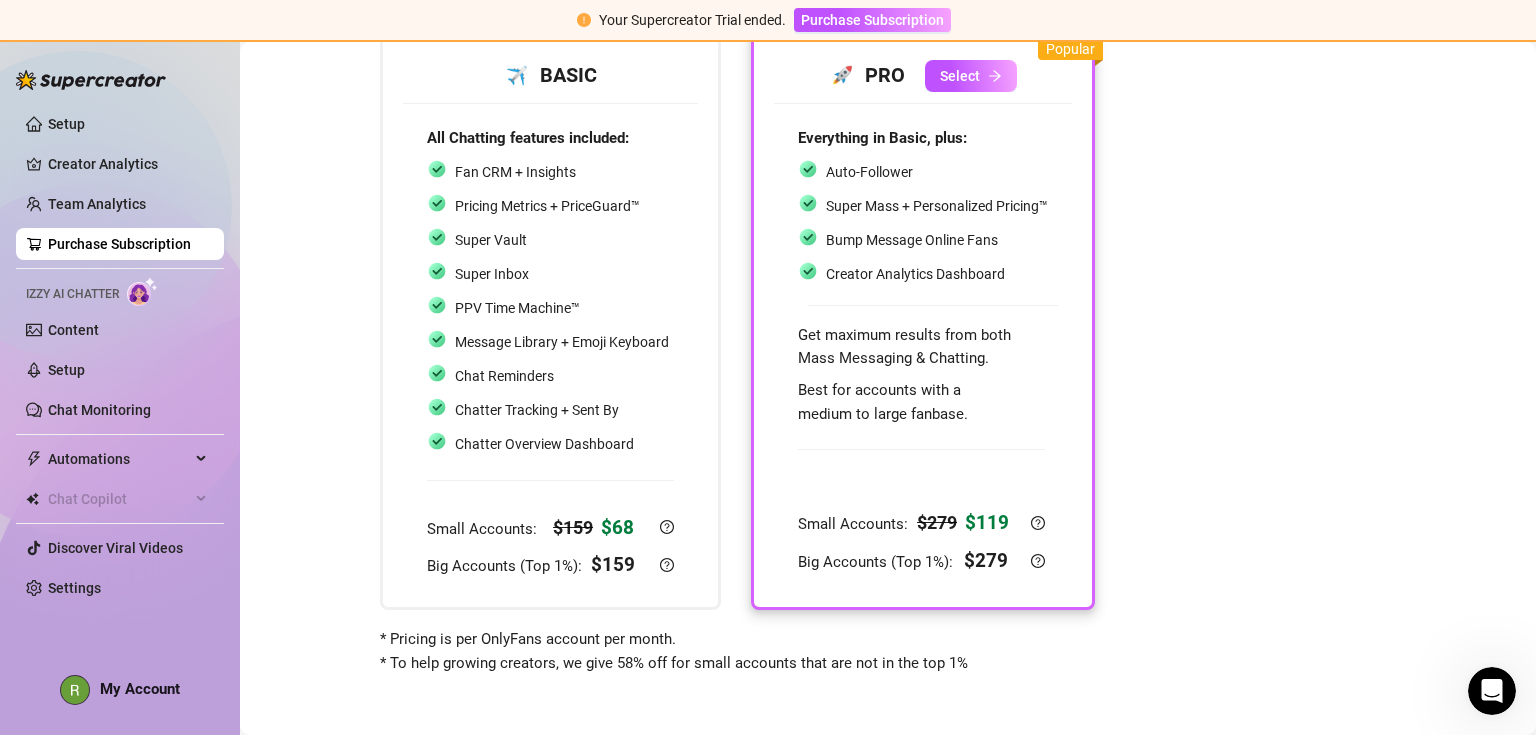 drag, startPoint x: 131, startPoint y: 472, endPoint x: 123, endPoint y: 479, distance: 10.630146 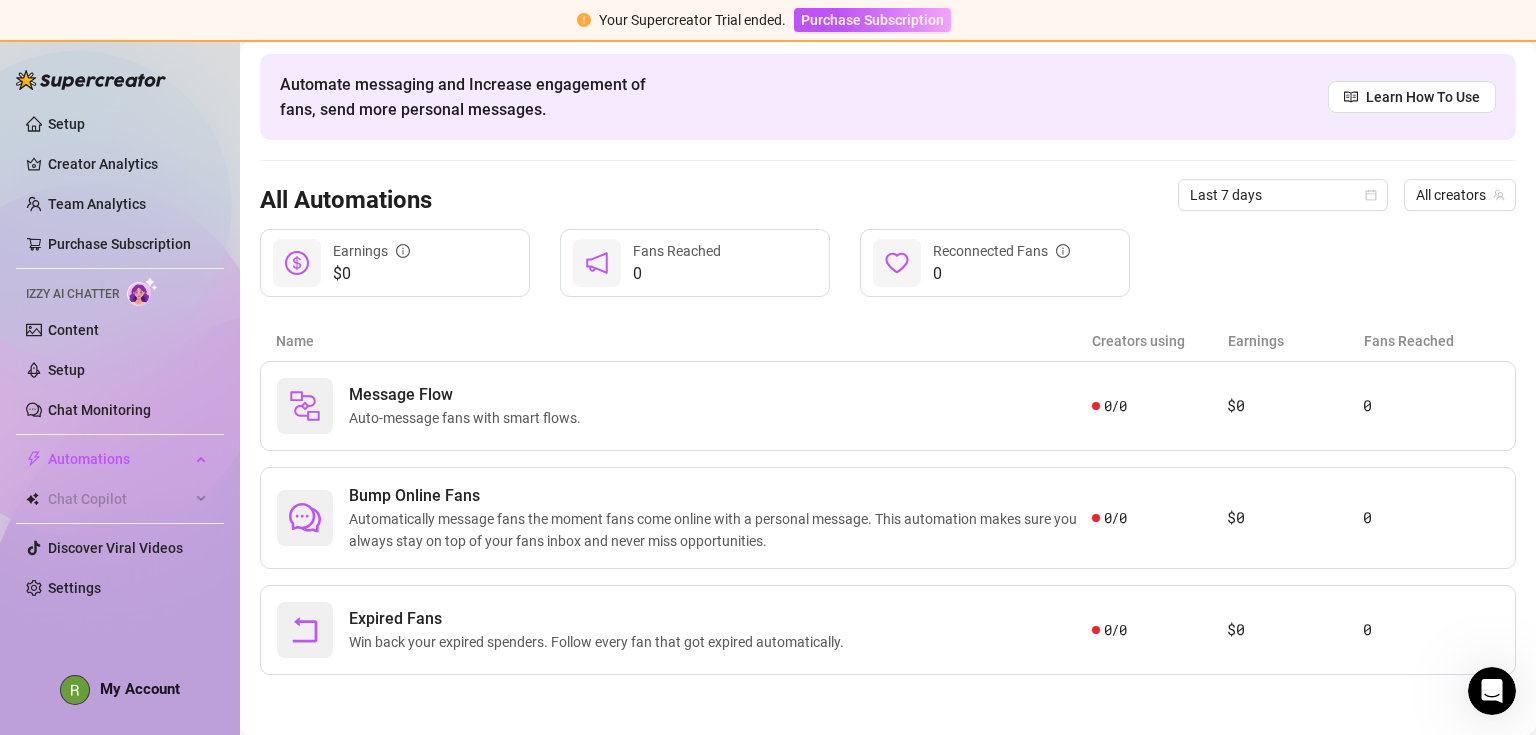 scroll, scrollTop: 69, scrollLeft: 0, axis: vertical 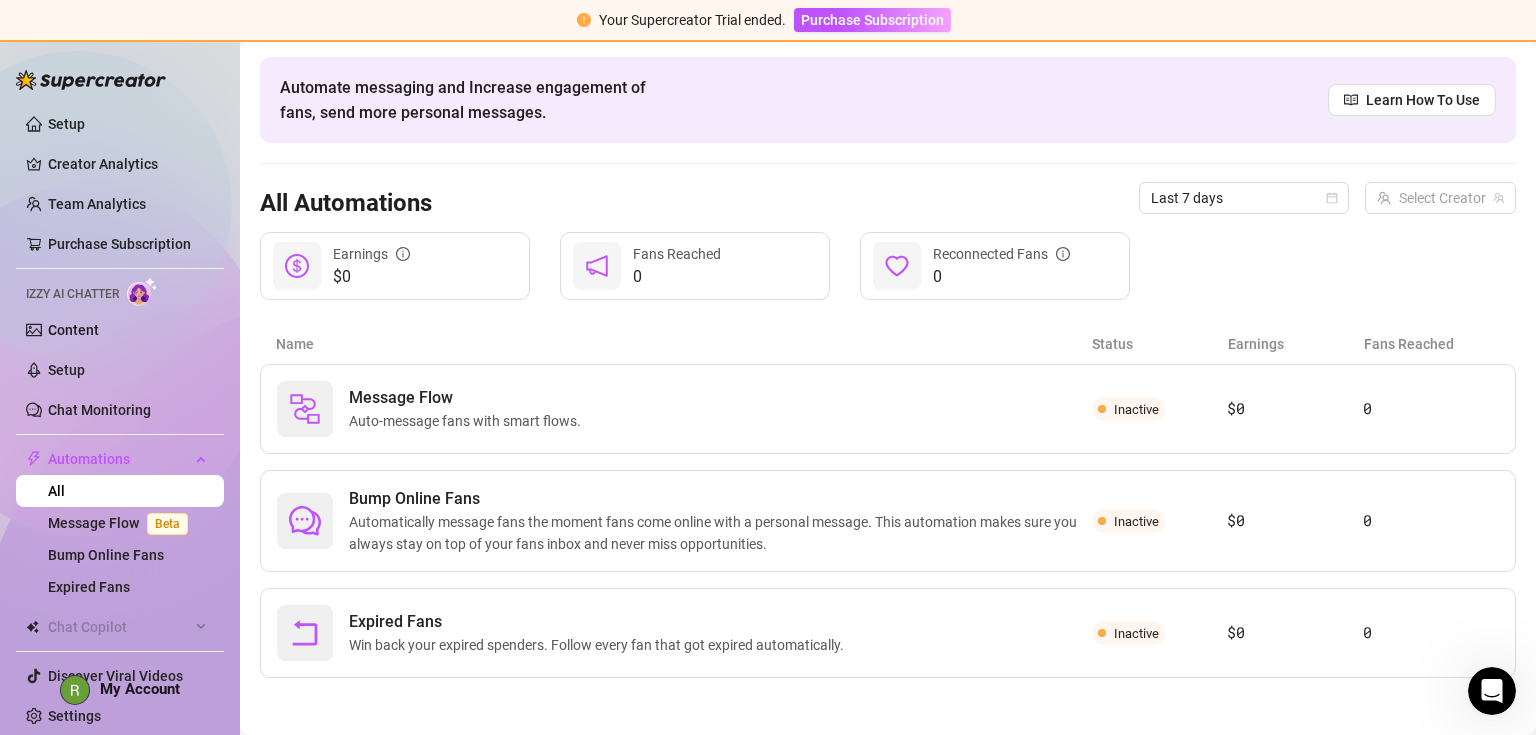 drag, startPoint x: 104, startPoint y: 330, endPoint x: 92, endPoint y: 388, distance: 59.22837 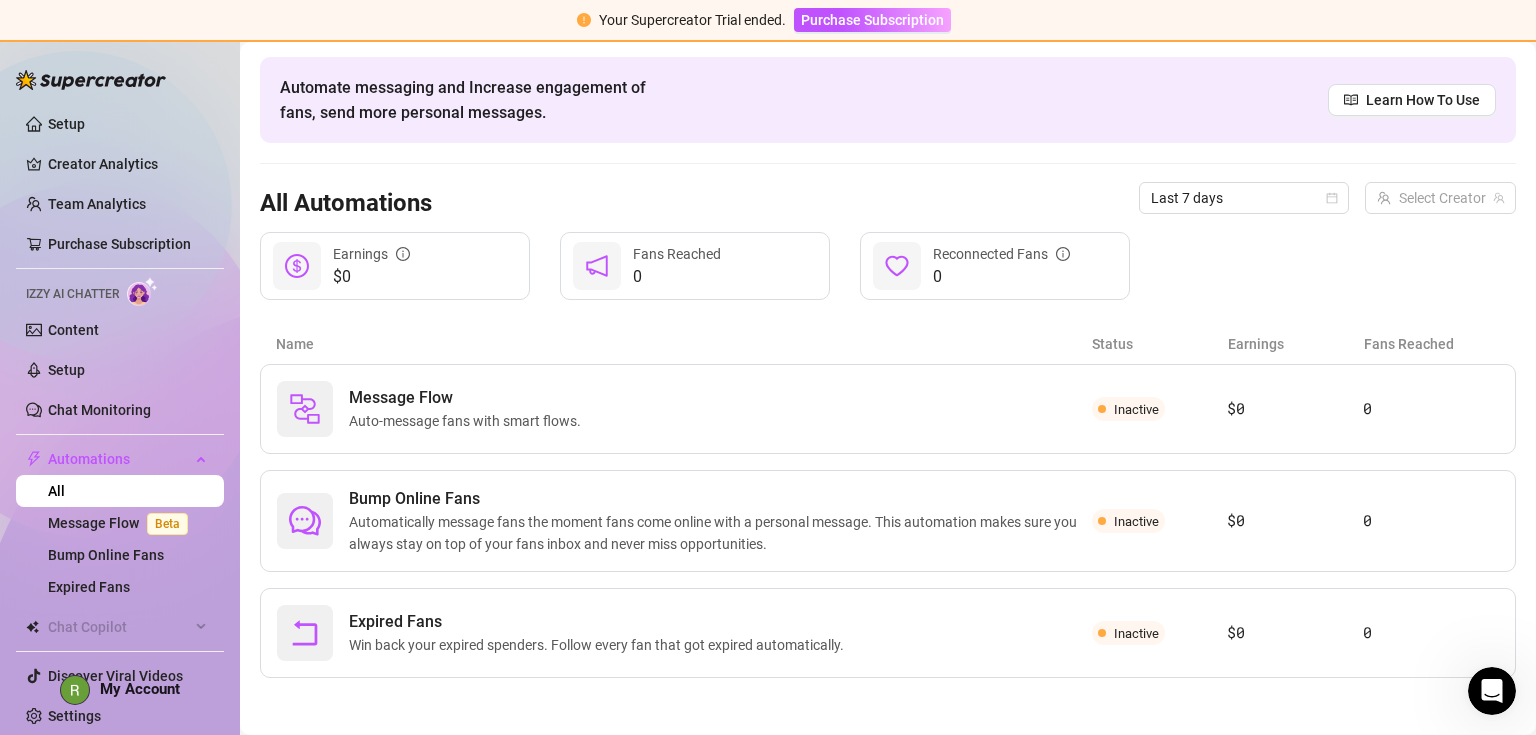 click on "Content" at bounding box center [73, 330] 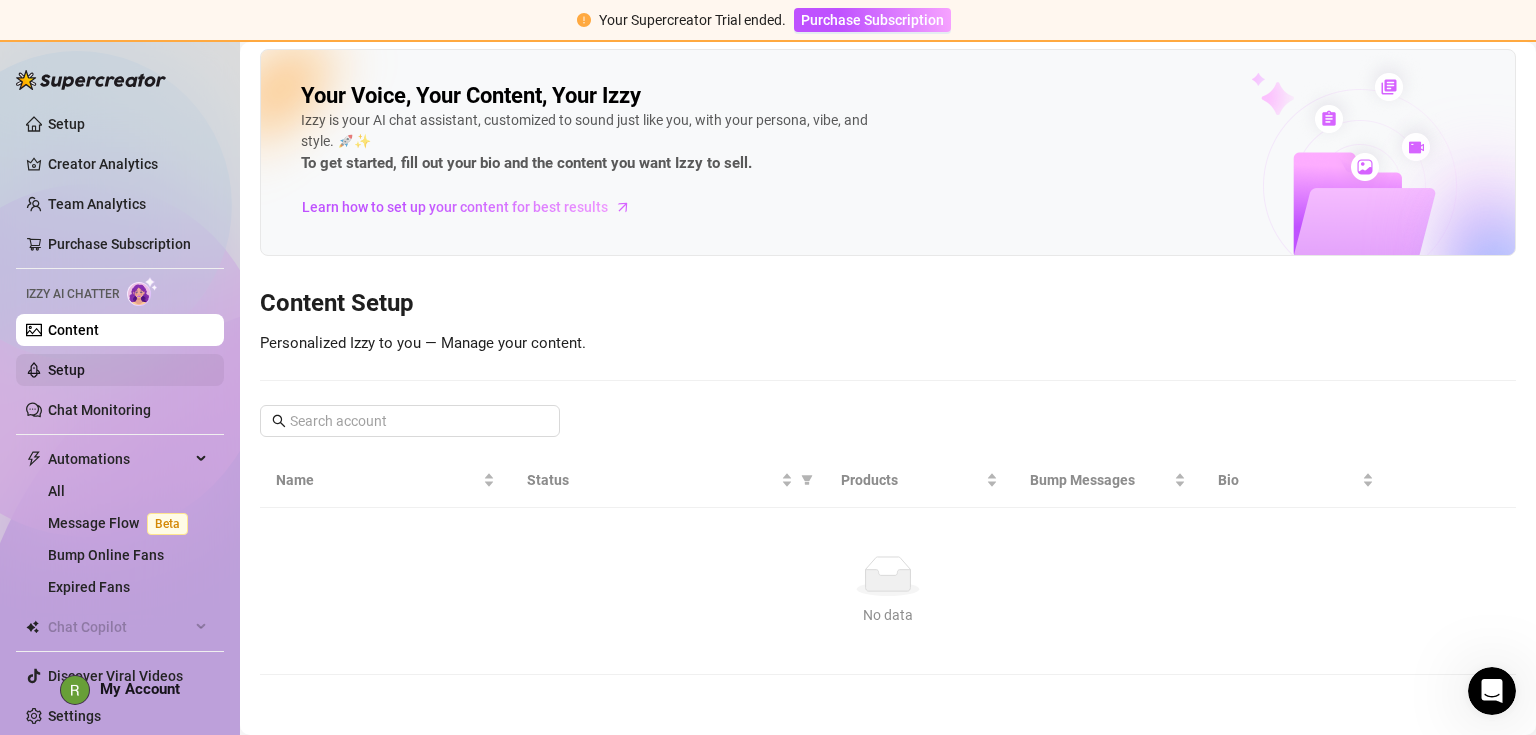 scroll, scrollTop: 0, scrollLeft: 0, axis: both 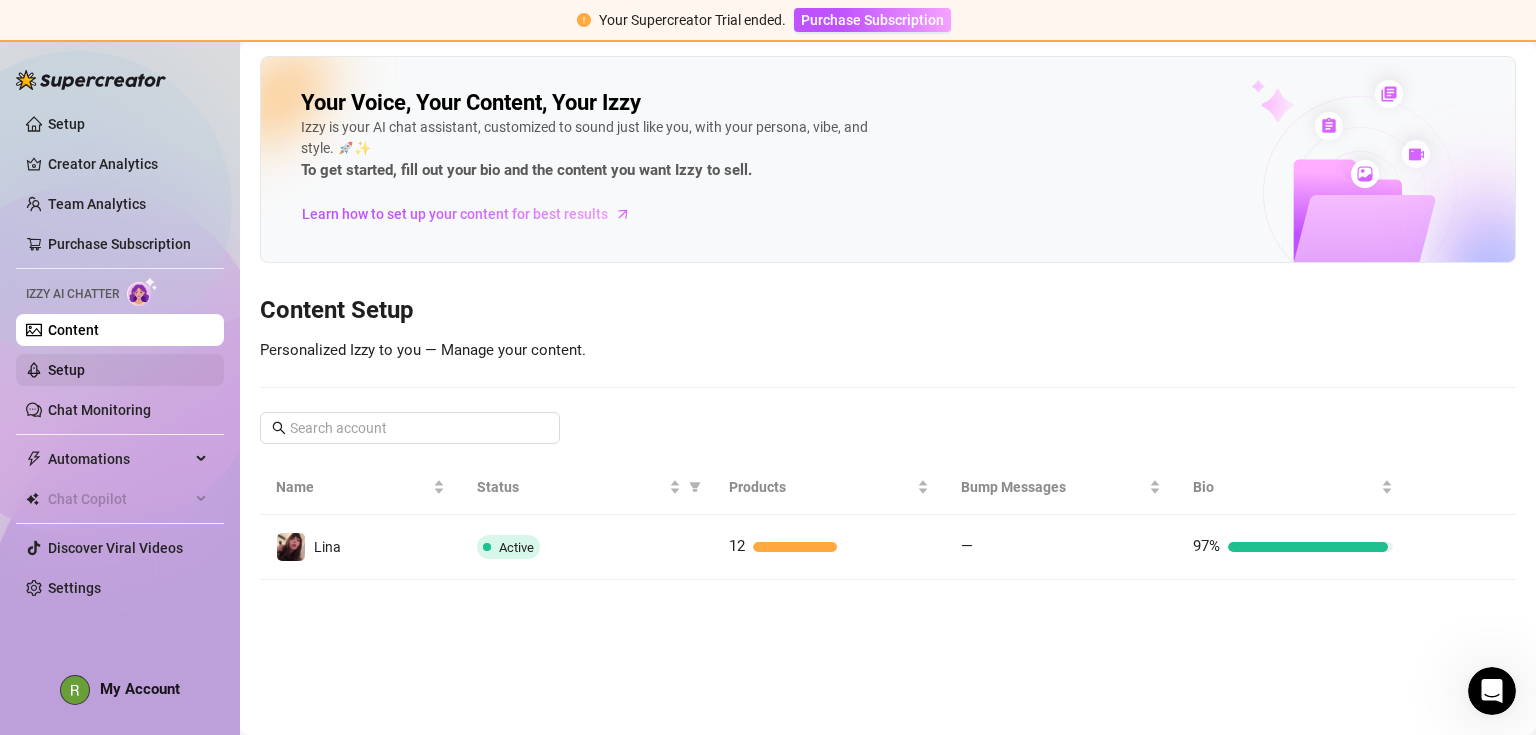 click on "Setup" at bounding box center [66, 370] 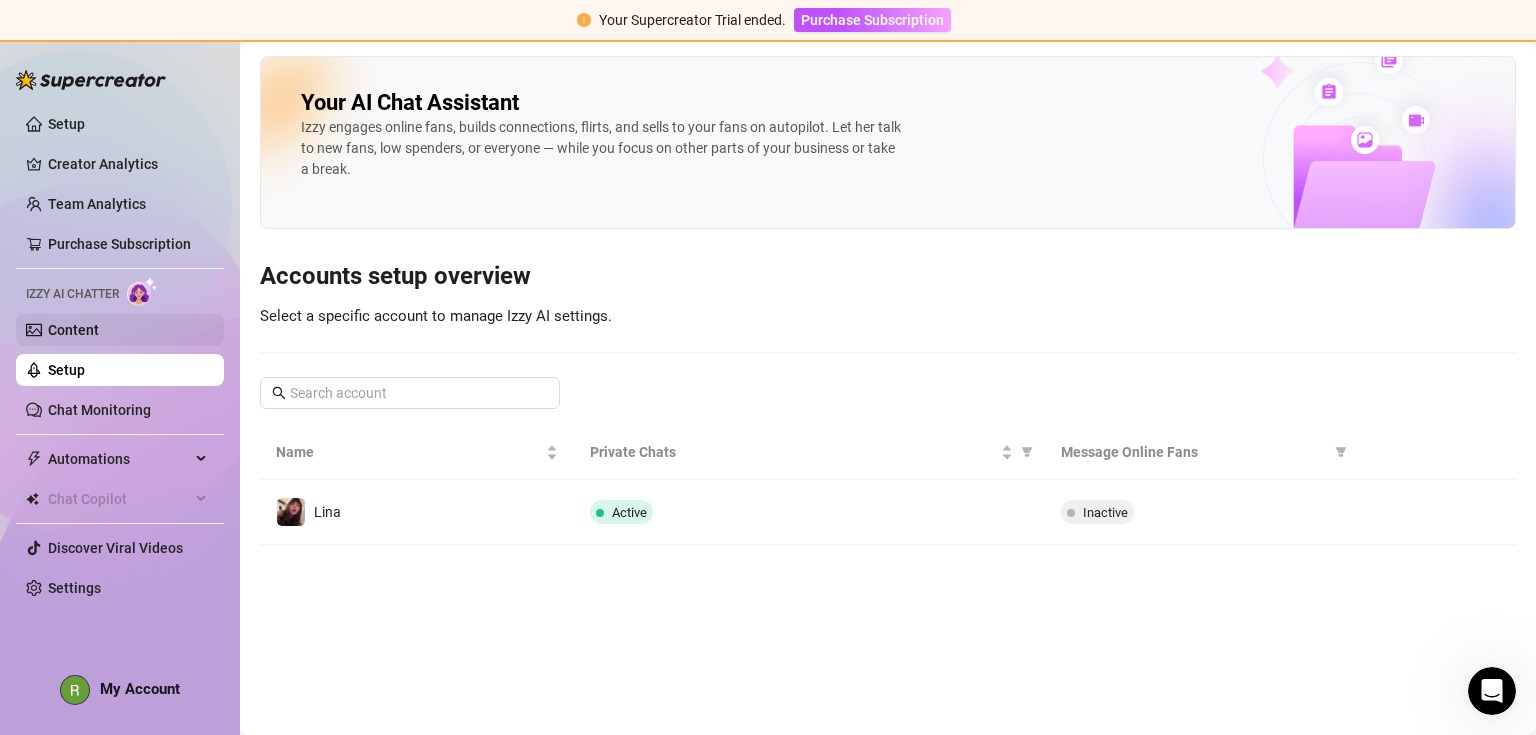 click on "Content" at bounding box center (73, 330) 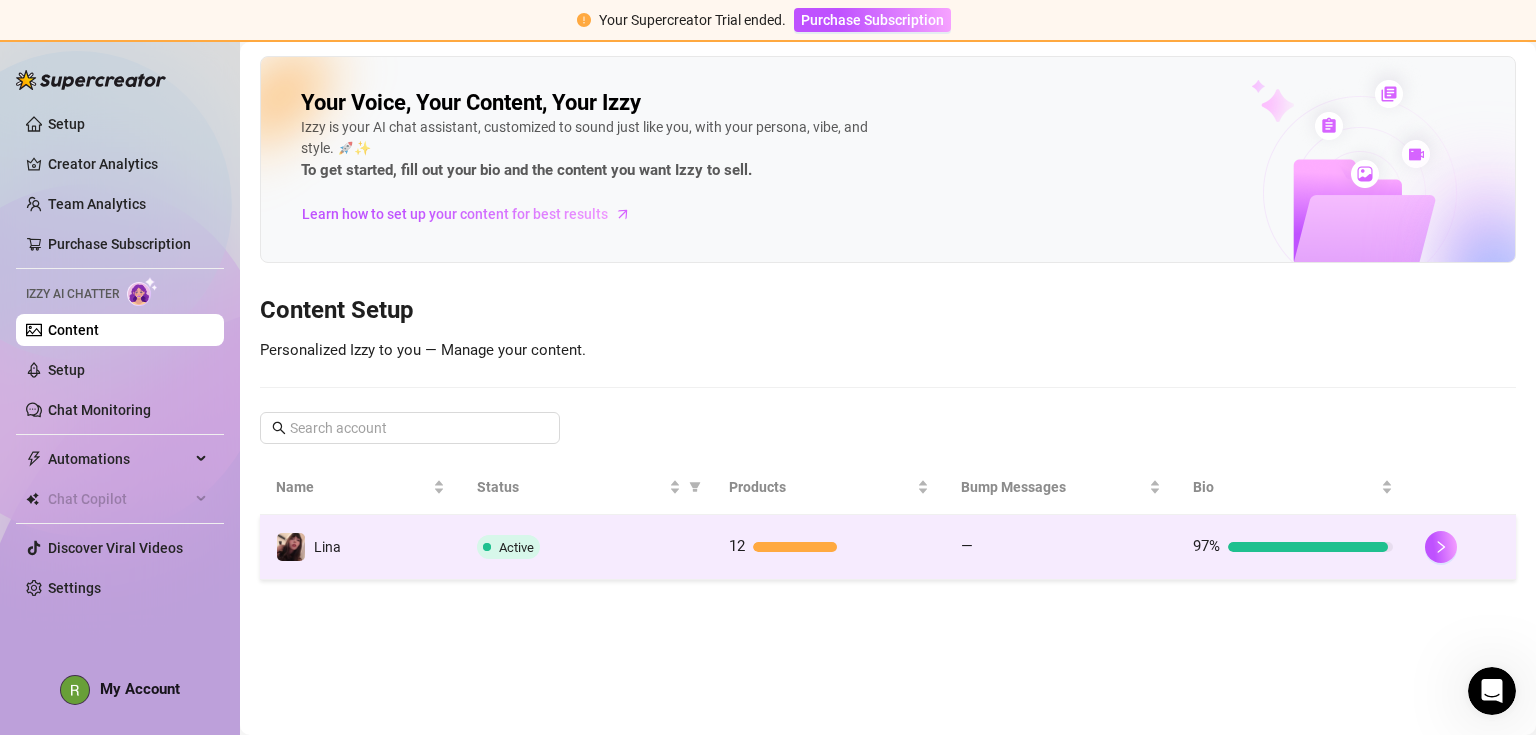 click on "12" at bounding box center [829, 547] 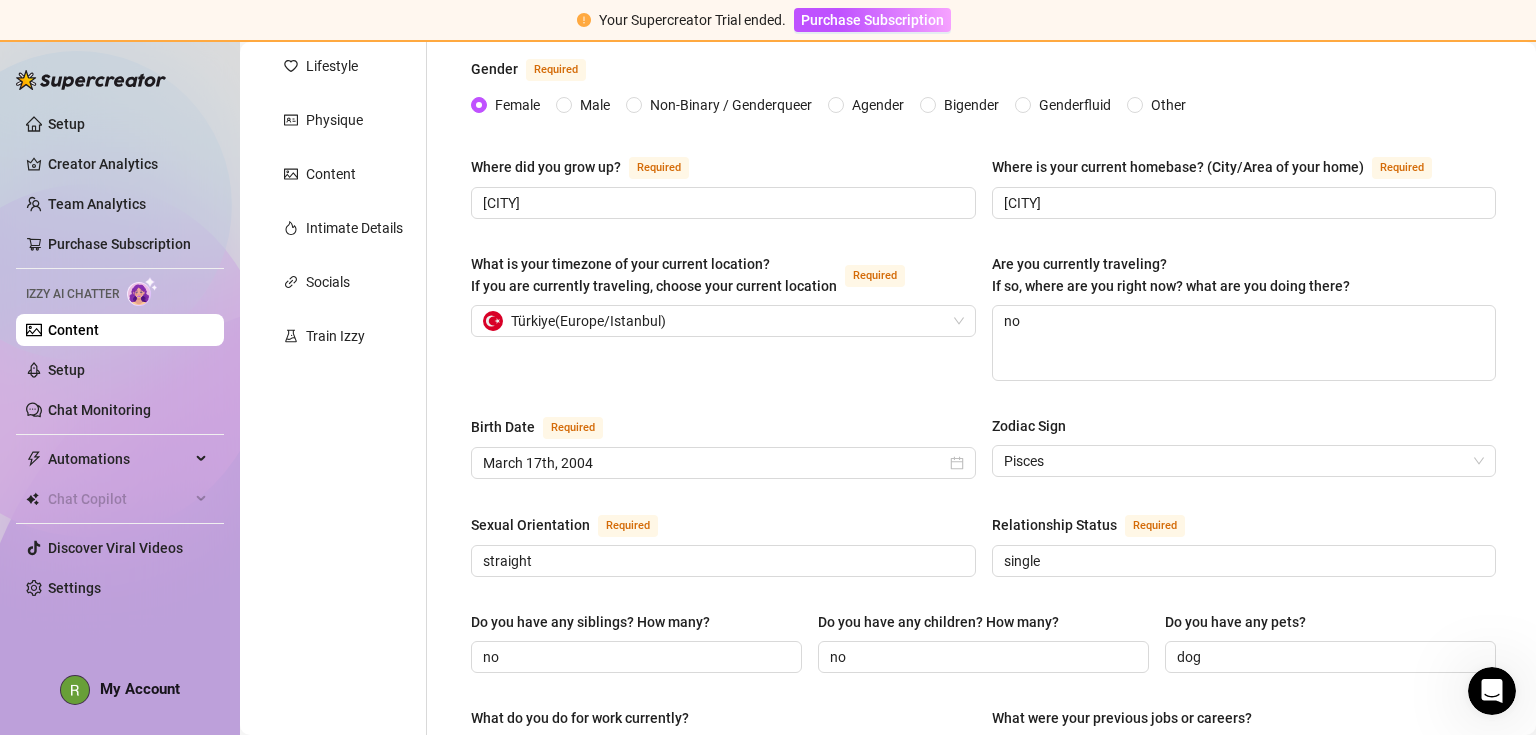 scroll, scrollTop: 400, scrollLeft: 0, axis: vertical 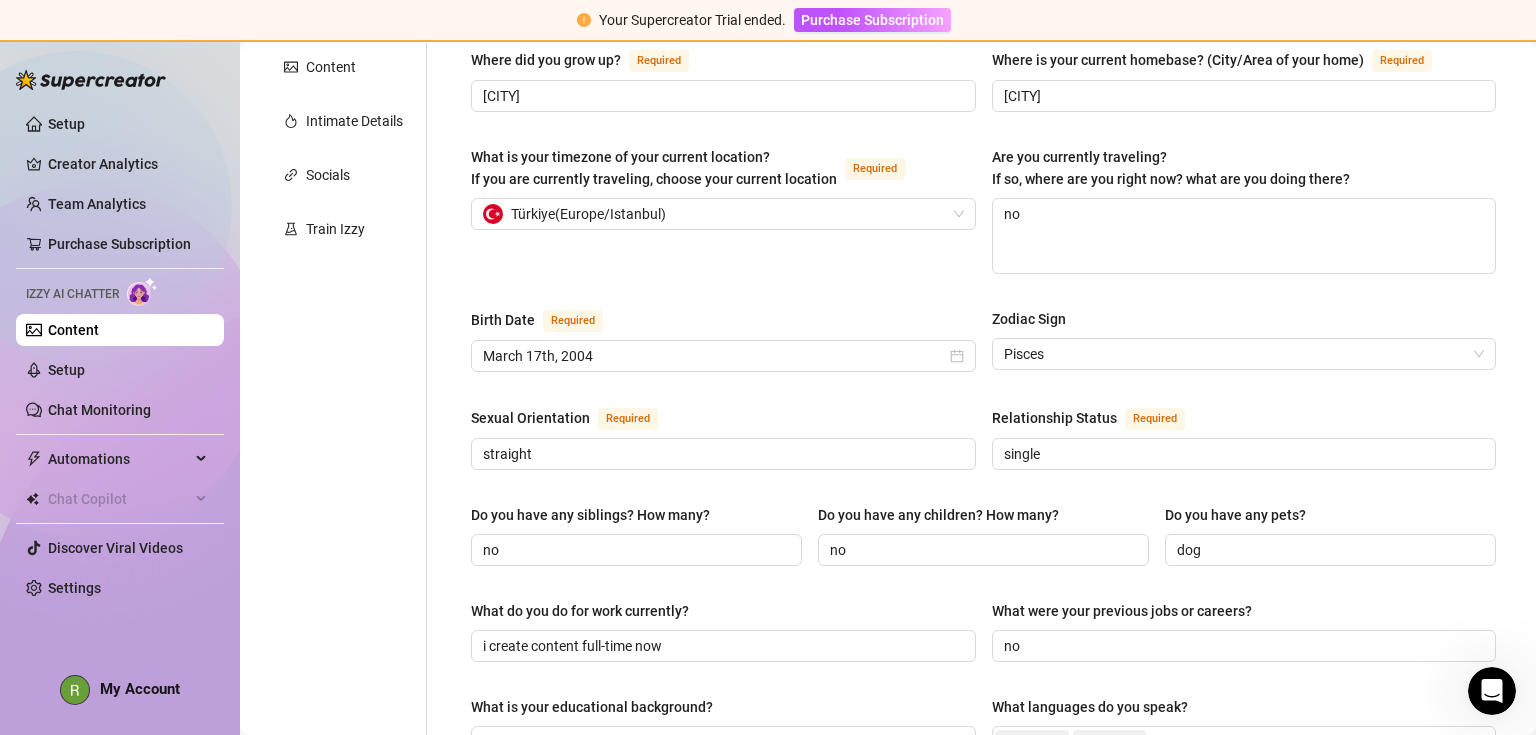 click on "Setup Creator Analytics   Team Analytics Purchase Subscription Izzy AI Chatter Content Setup Chat Monitoring Automations All Message Flow Beta Bump Online Fans Expired Fans Chat Copilot Discover Viral Videos Settings" at bounding box center (120, 356) 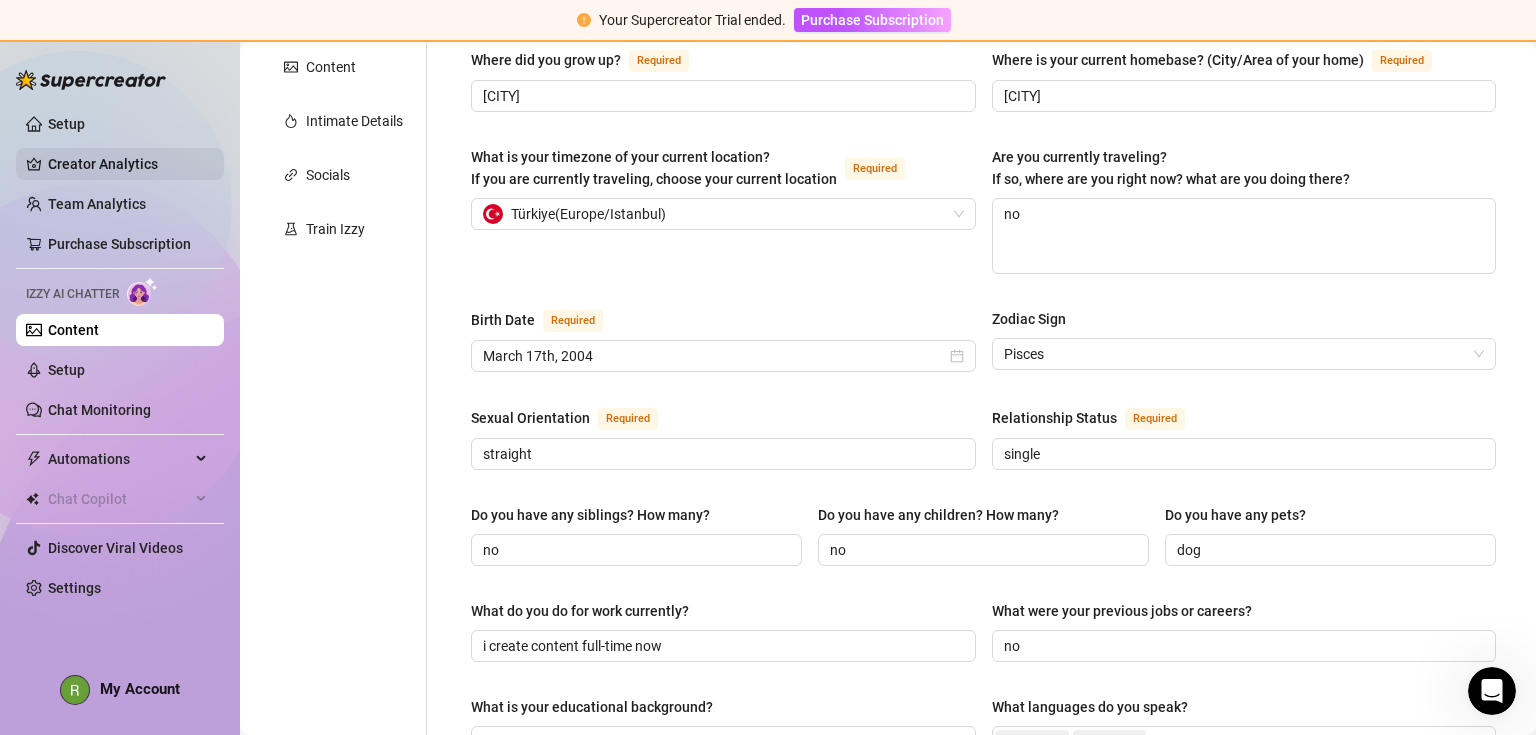 click on "Creator Analytics" at bounding box center (128, 164) 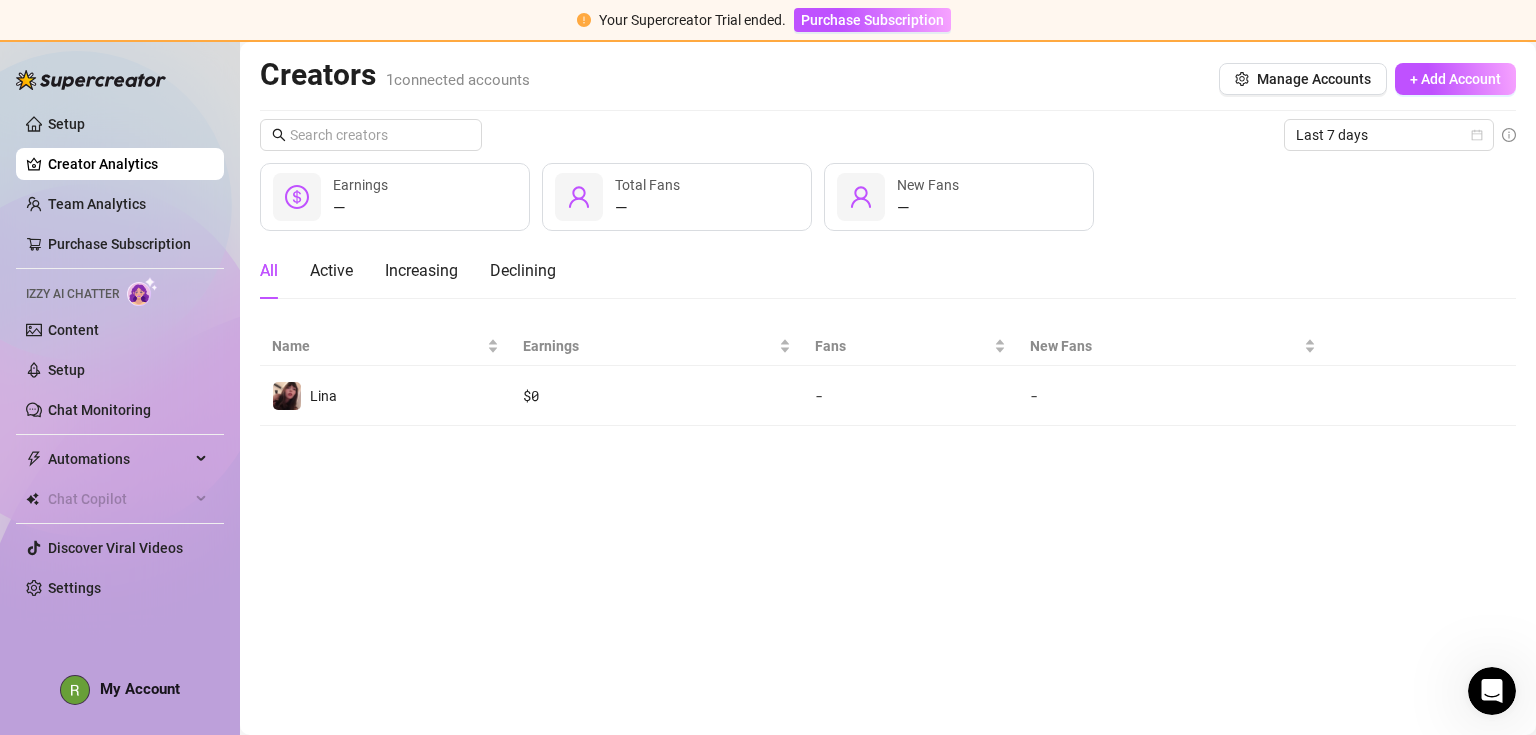 scroll, scrollTop: 0, scrollLeft: 0, axis: both 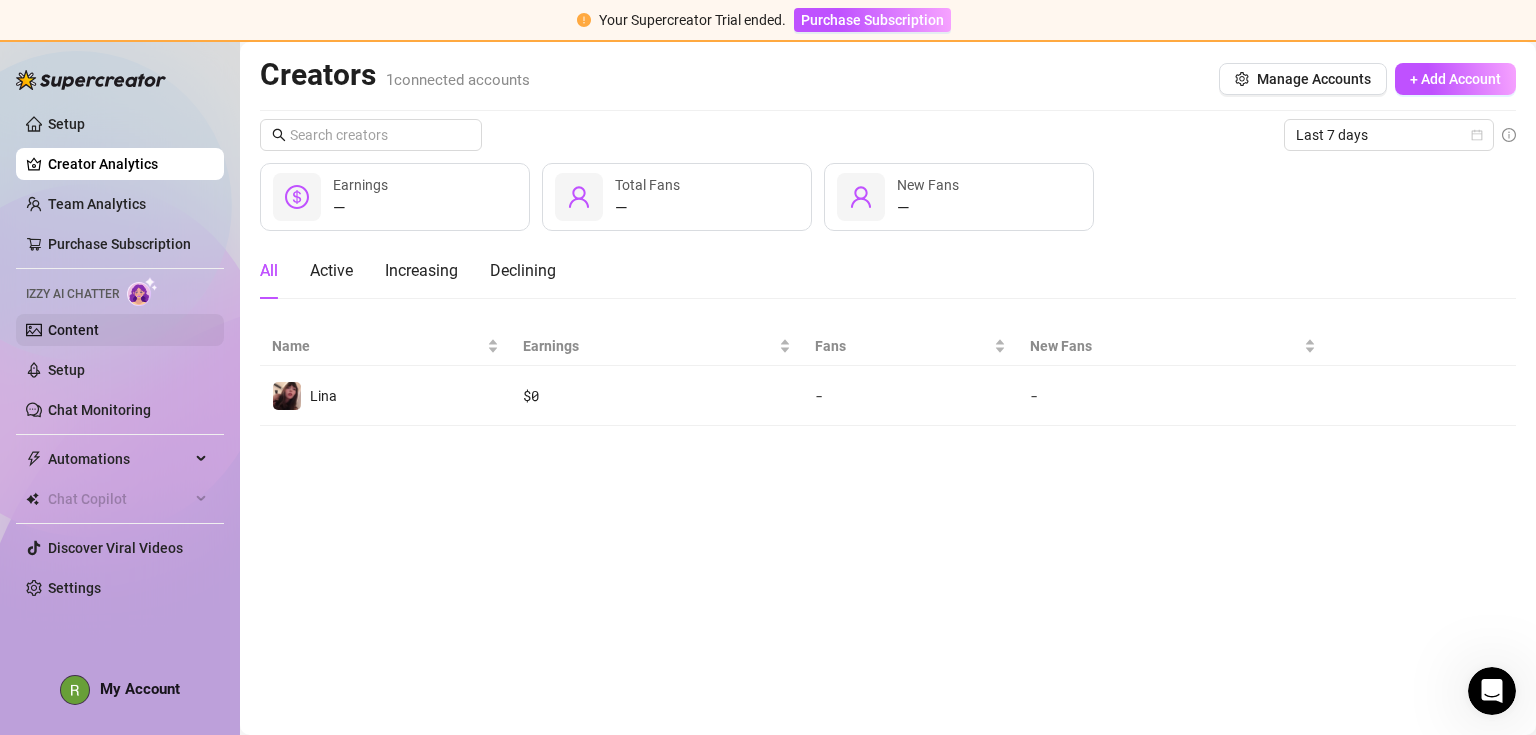 click on "Content" at bounding box center [73, 330] 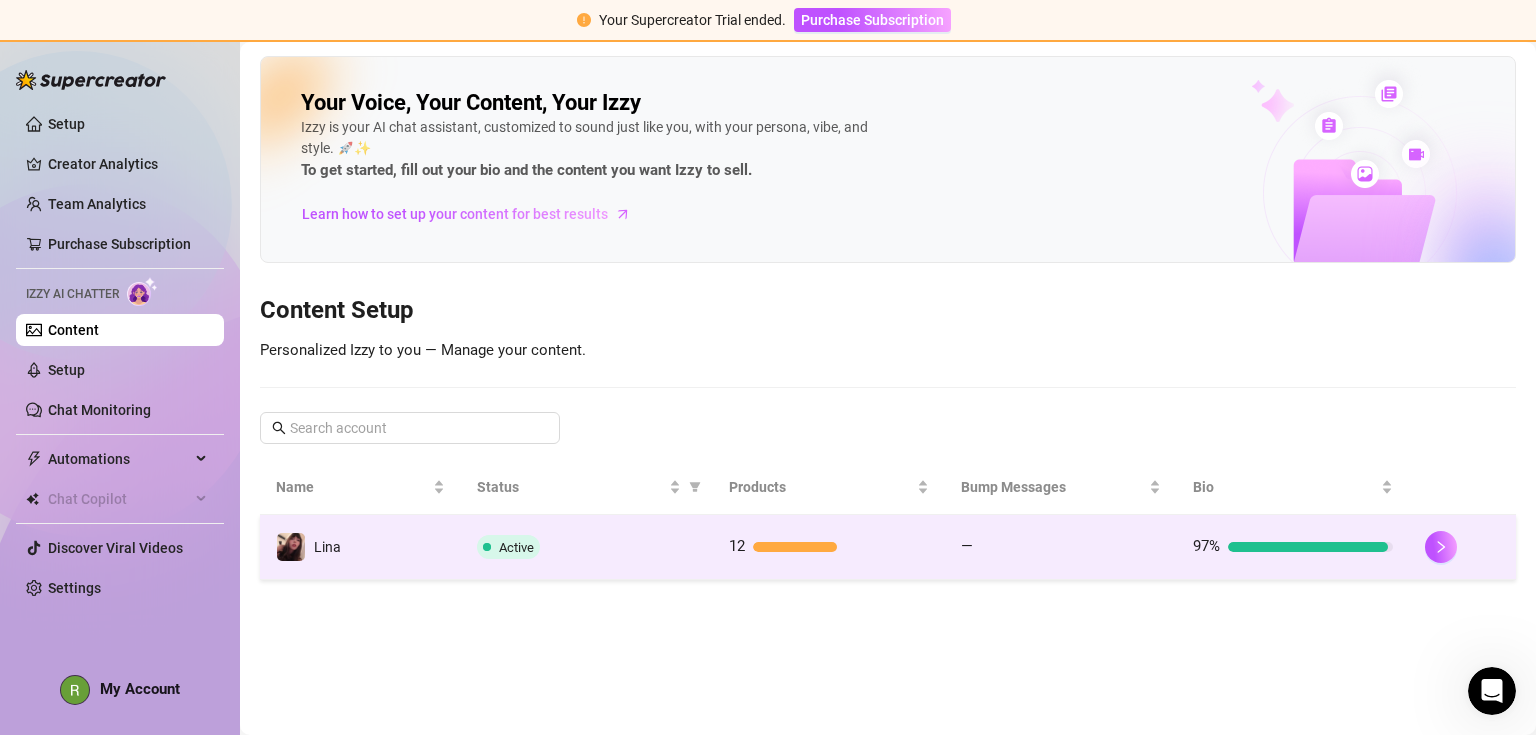 click at bounding box center [487, 547] 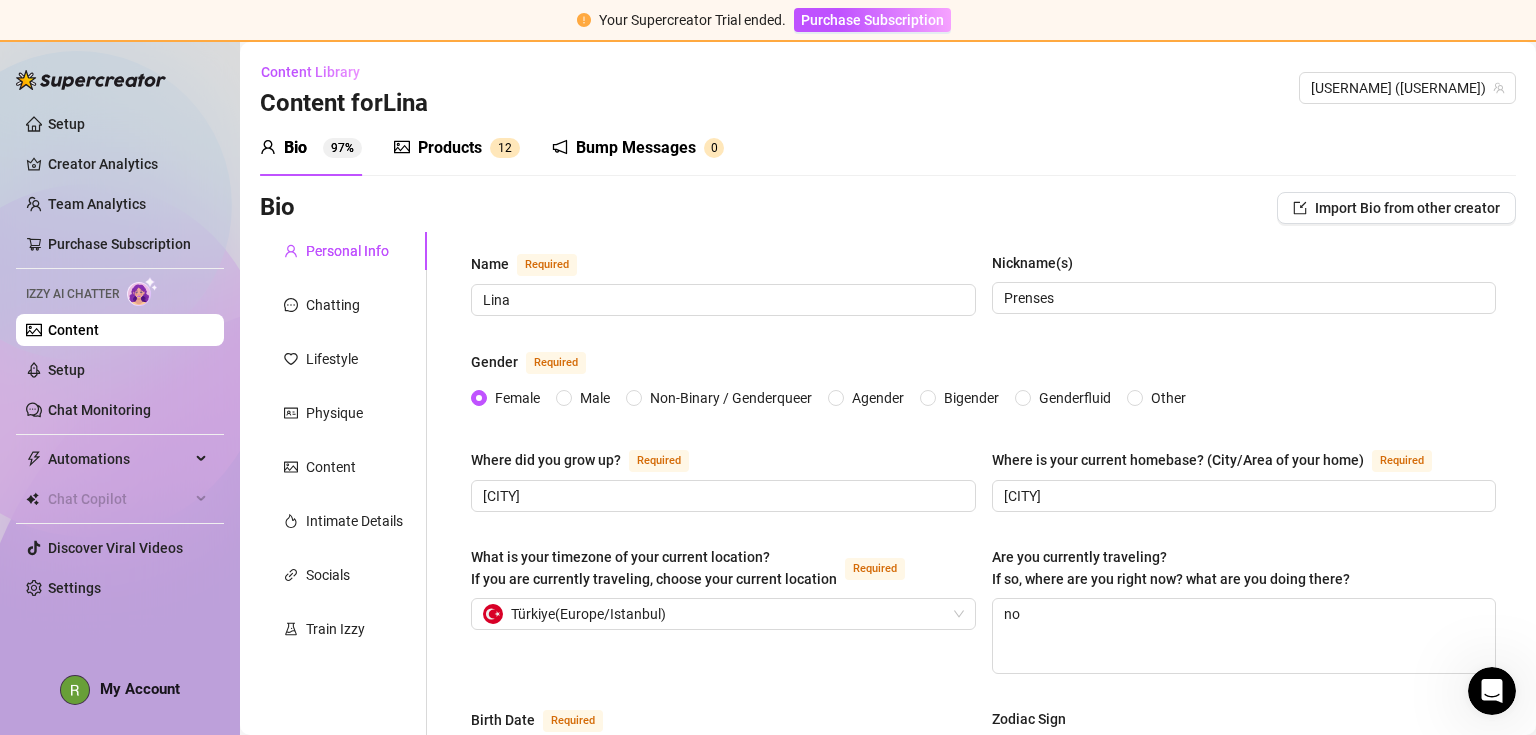 type 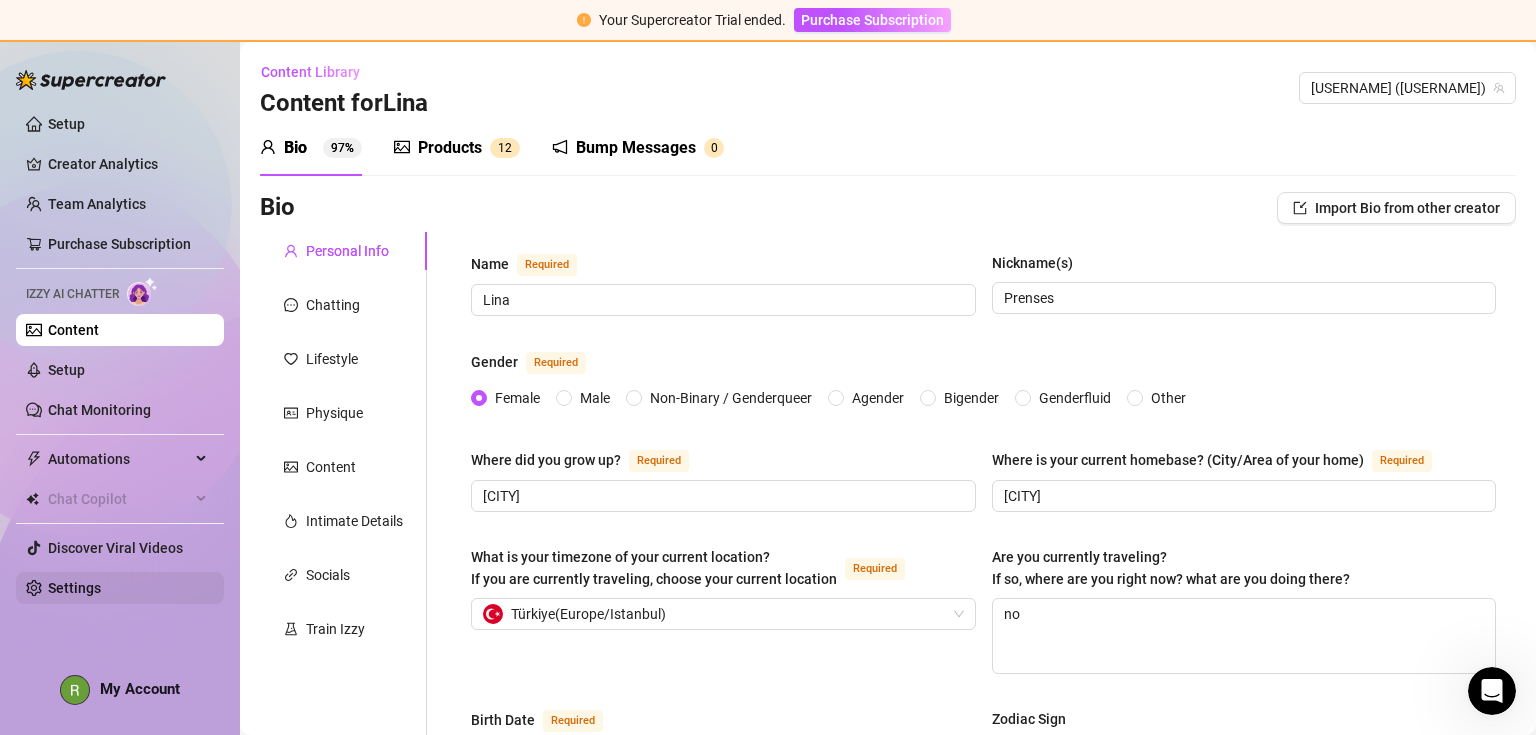 click on "Settings" at bounding box center [74, 588] 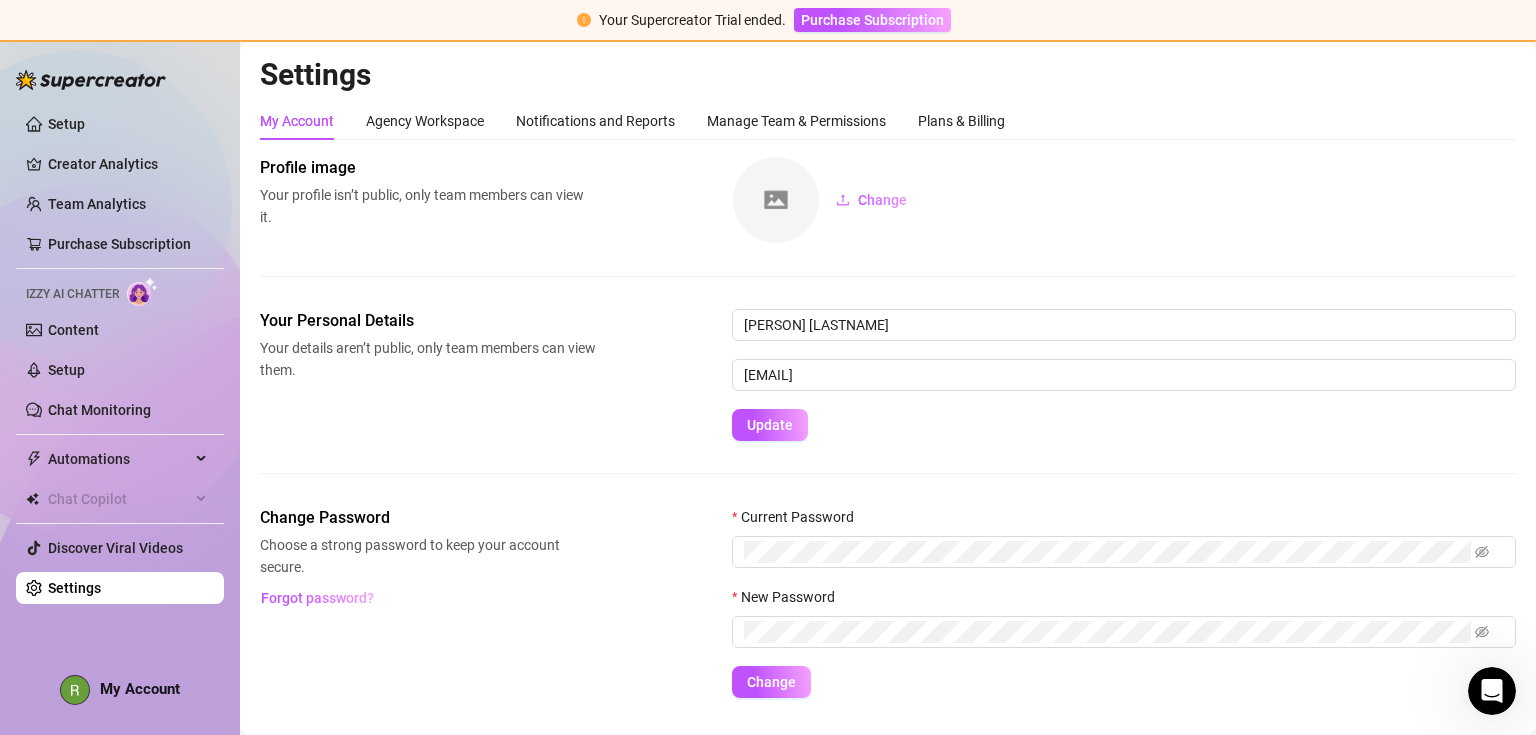 click 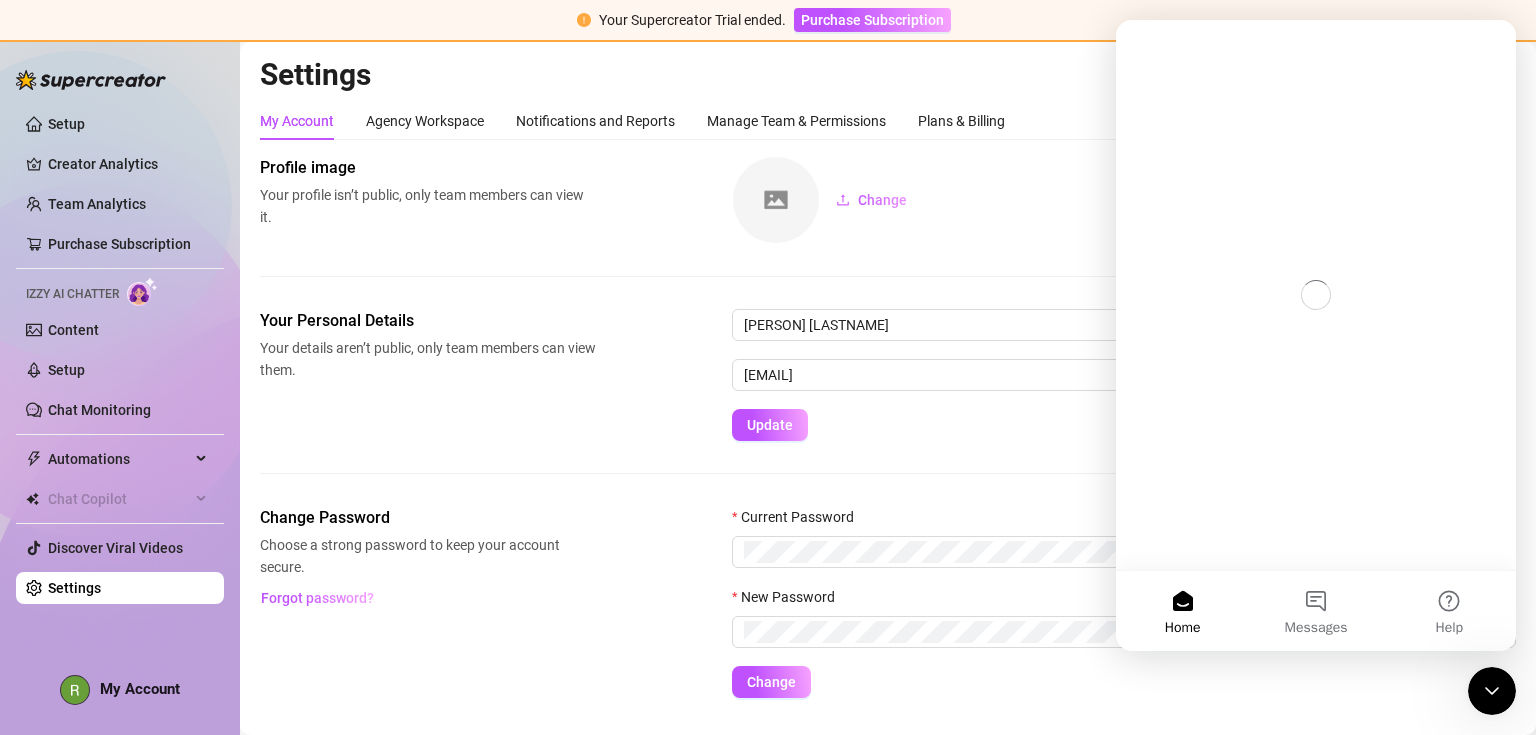 scroll, scrollTop: 0, scrollLeft: 0, axis: both 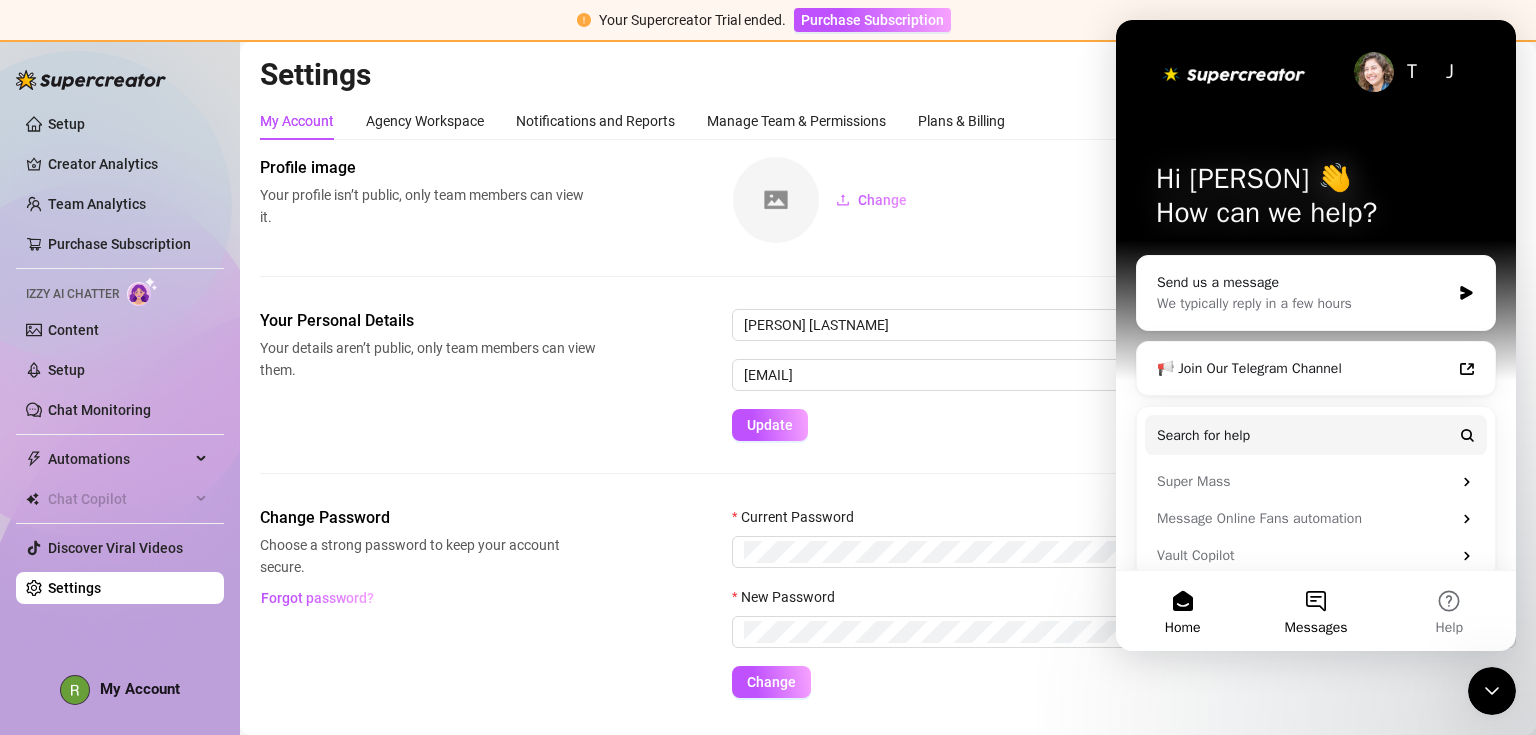 click on "Messages" at bounding box center [1315, 611] 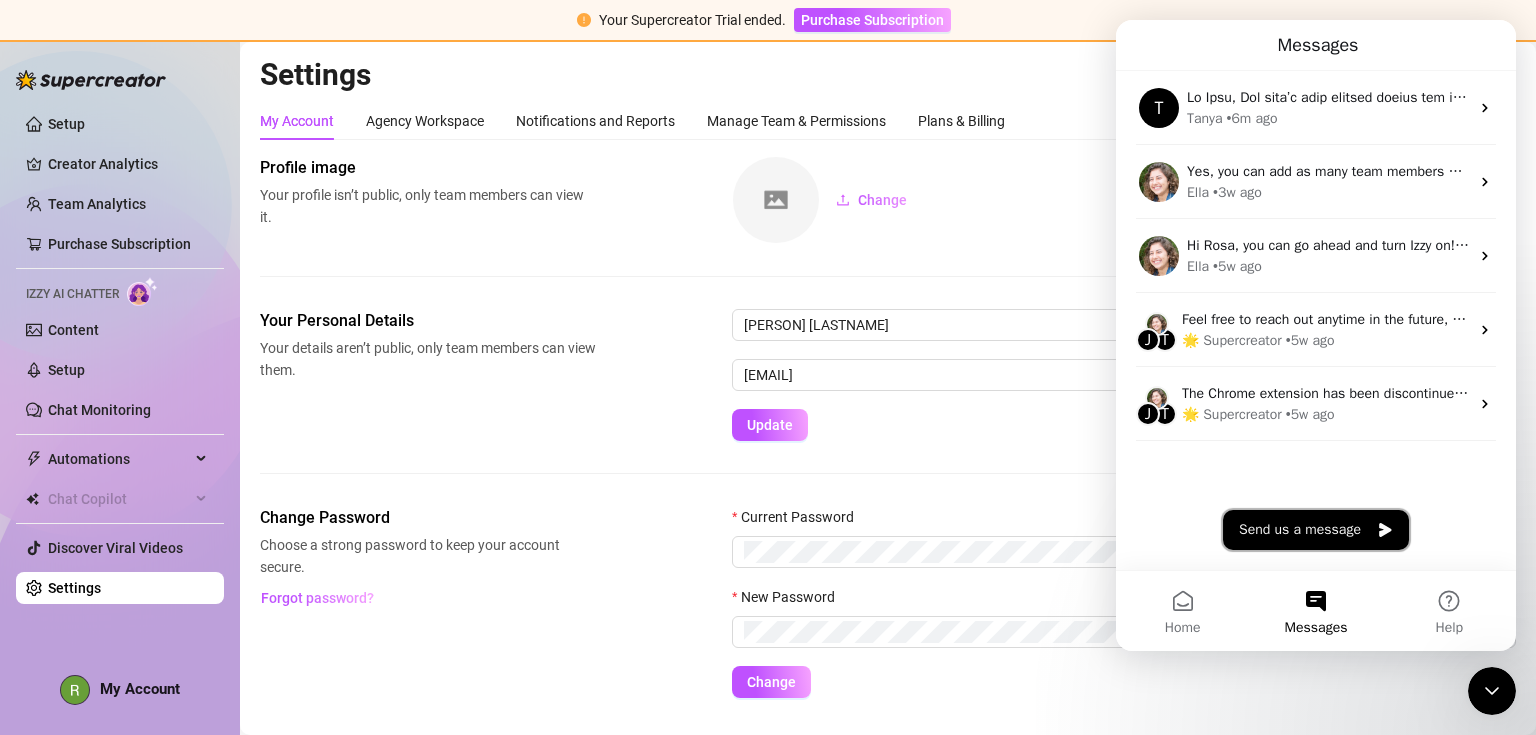 click on "Send us a message" at bounding box center [1316, 530] 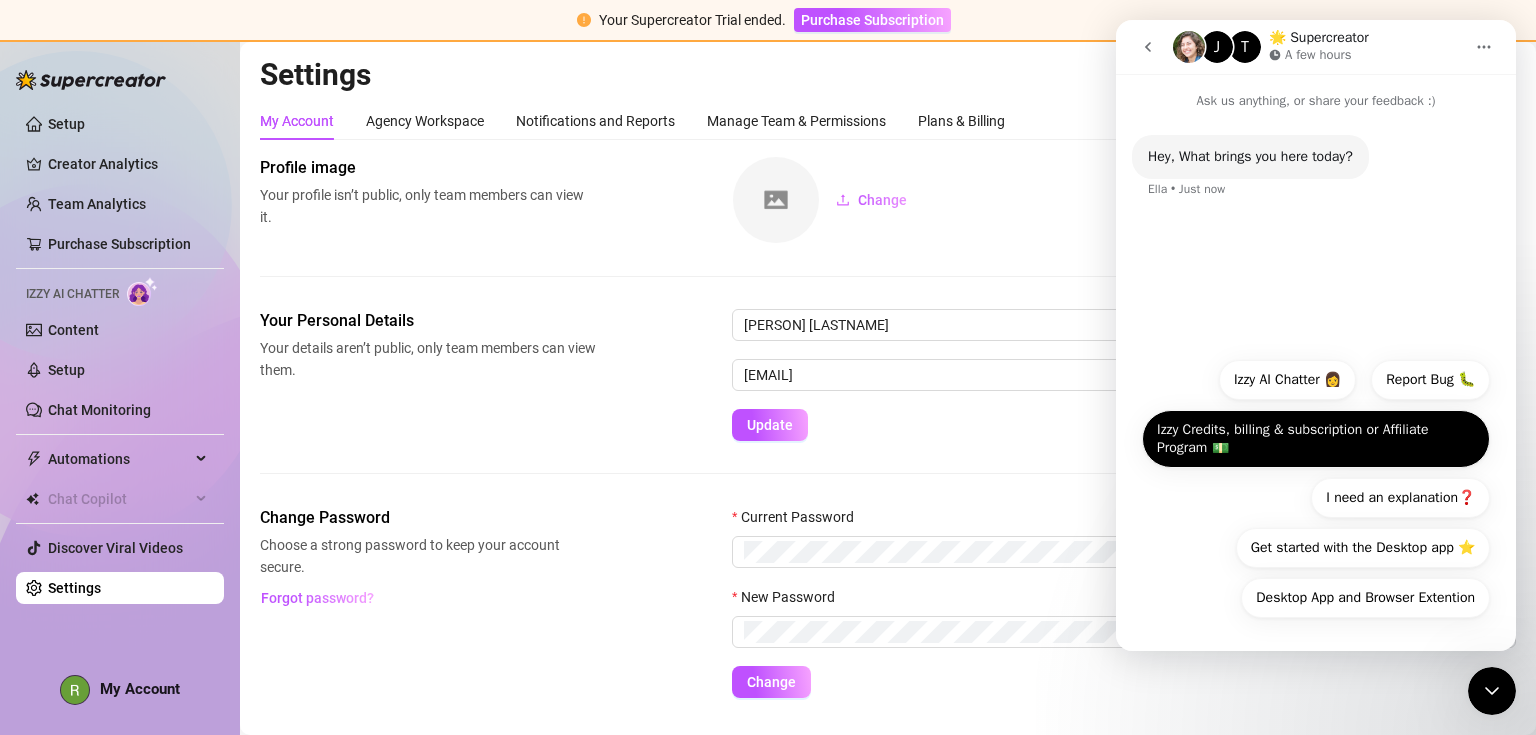 click on "Izzy Credits, billing & subscription or Affiliate Program 💵" at bounding box center (1316, 439) 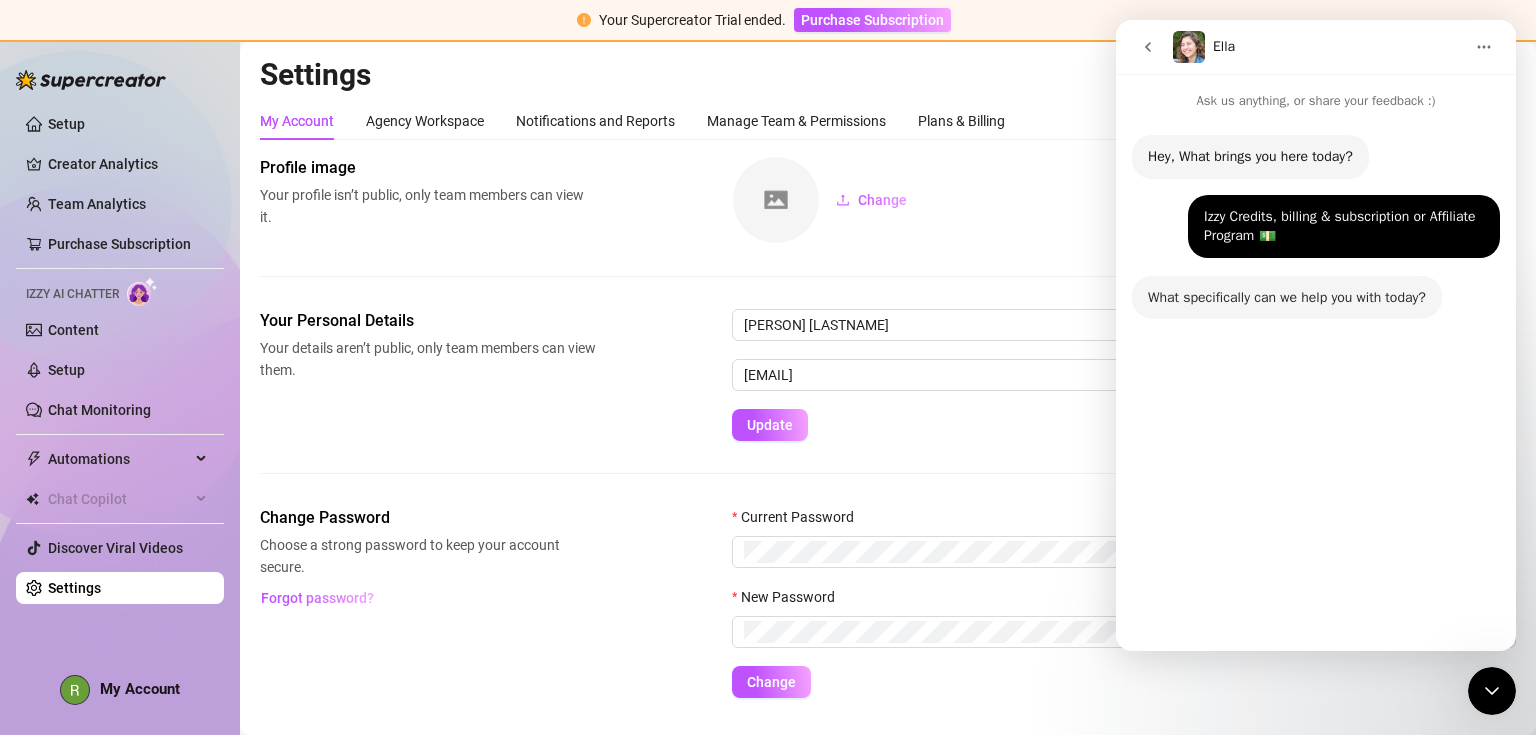 scroll, scrollTop: 45, scrollLeft: 0, axis: vertical 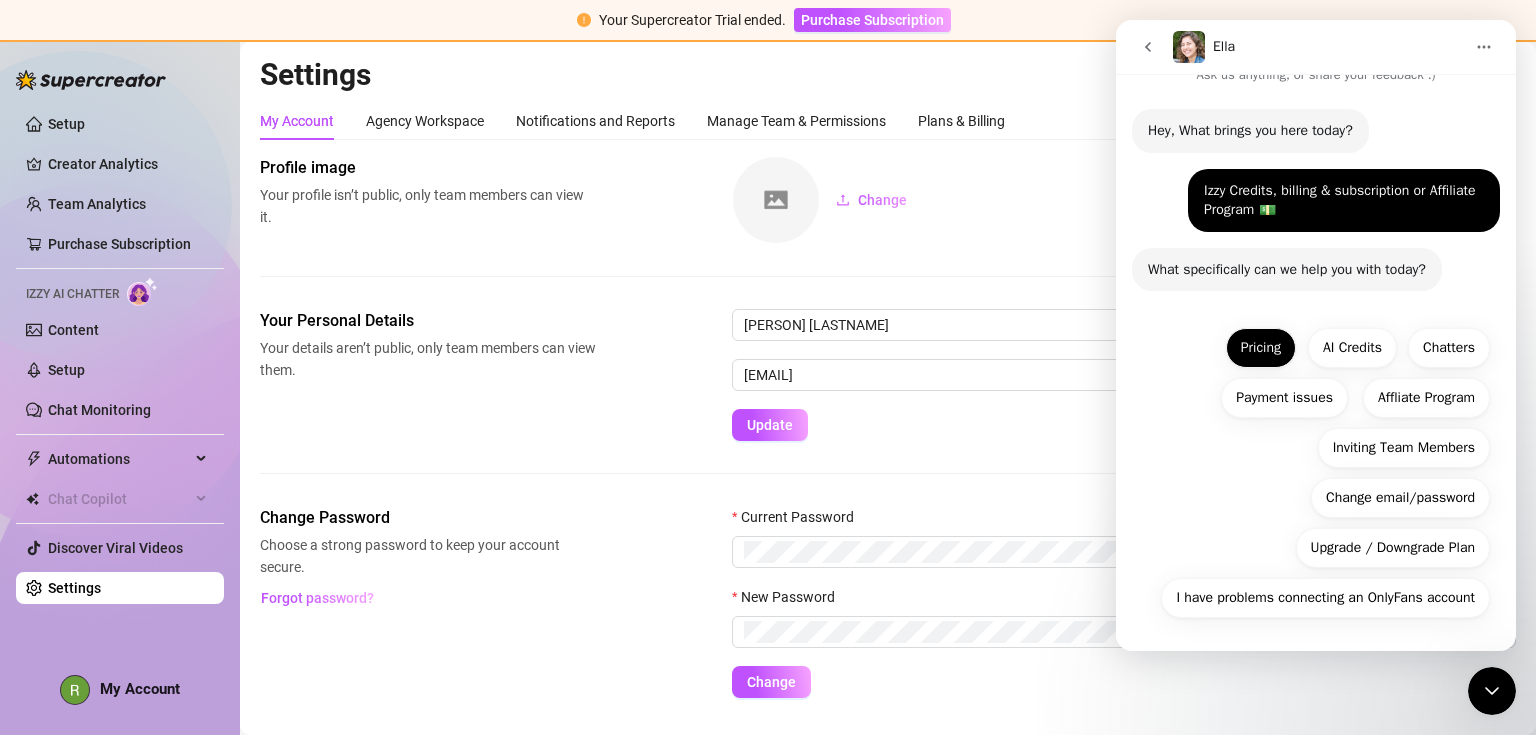 click on "Pricing" at bounding box center [1261, 348] 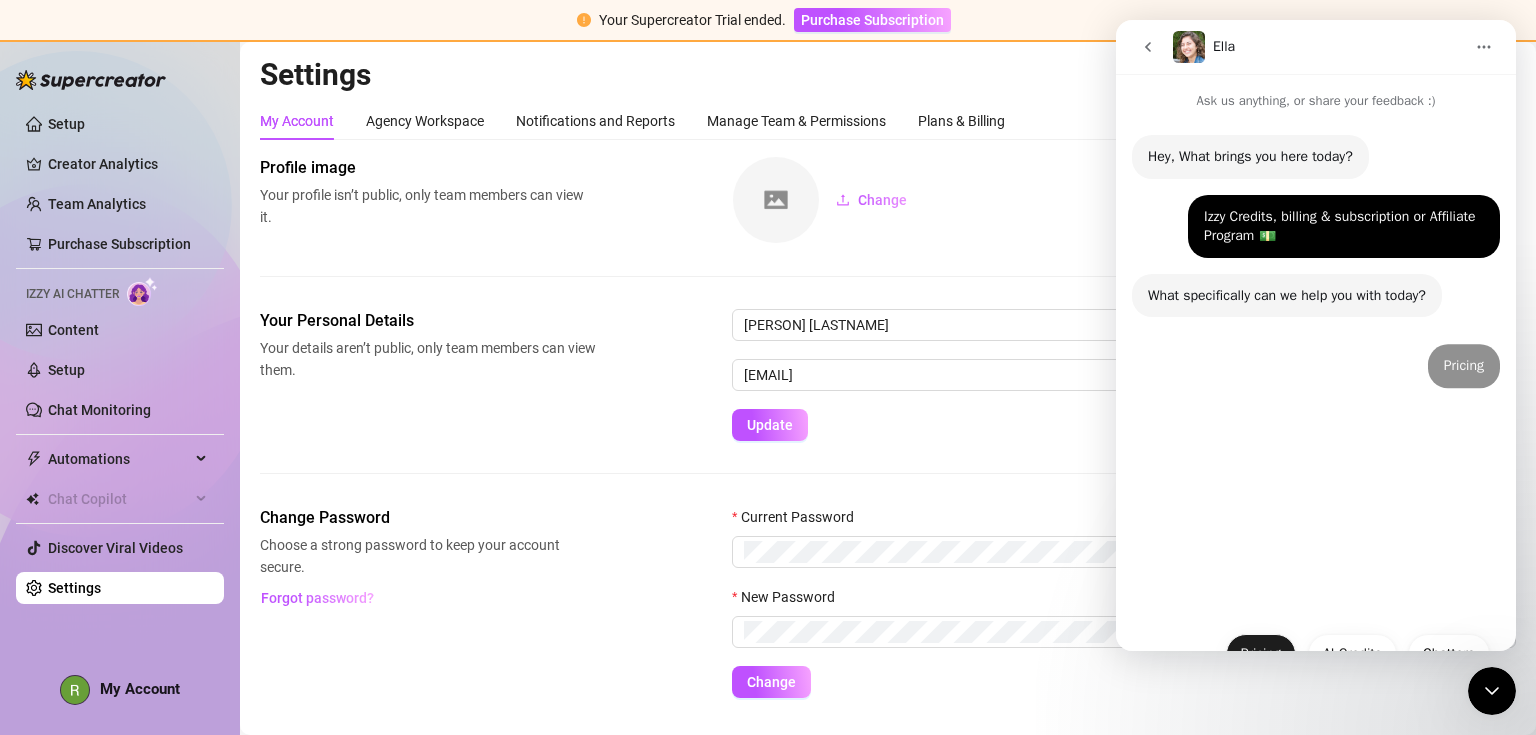 scroll, scrollTop: 0, scrollLeft: 0, axis: both 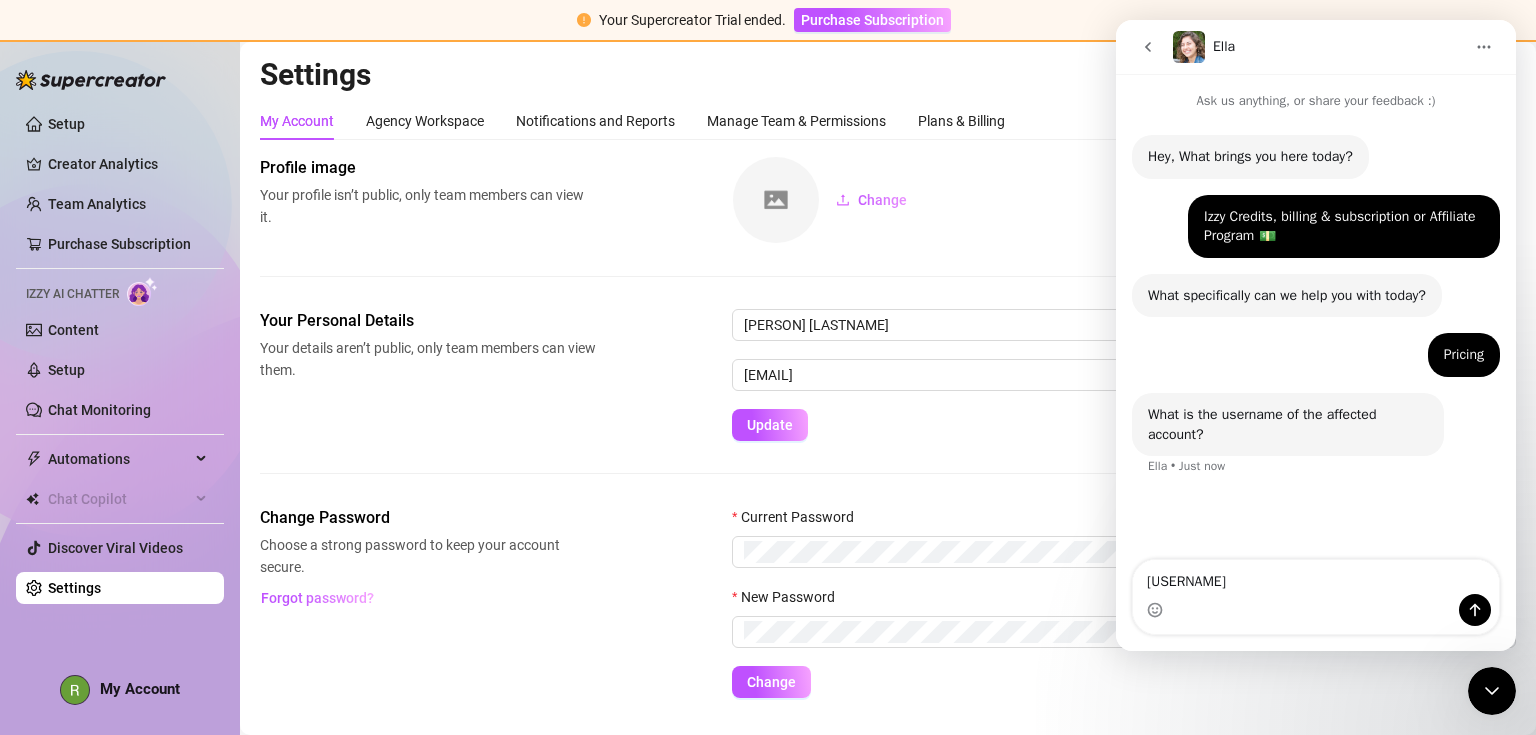 type on "[USERNAME]" 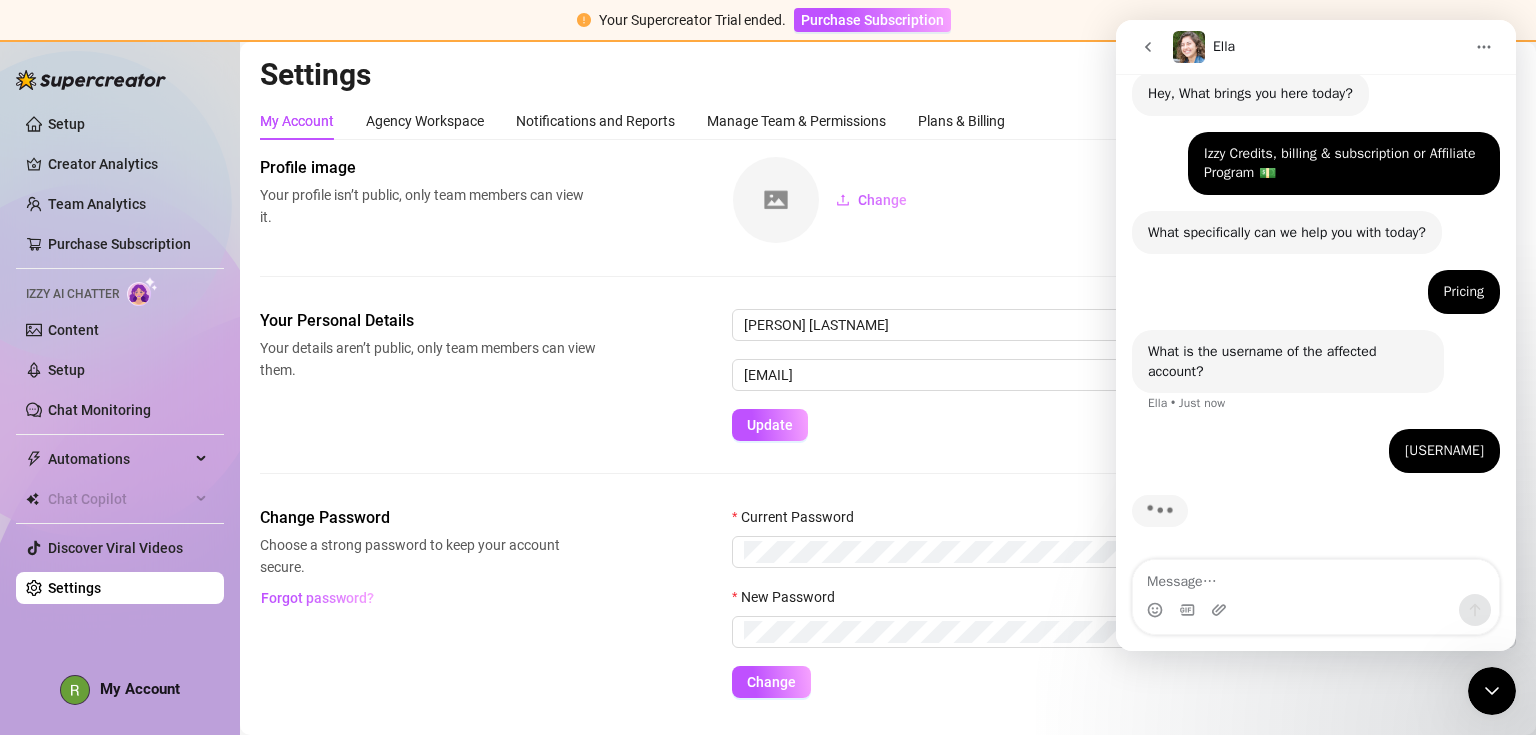 scroll, scrollTop: 81, scrollLeft: 0, axis: vertical 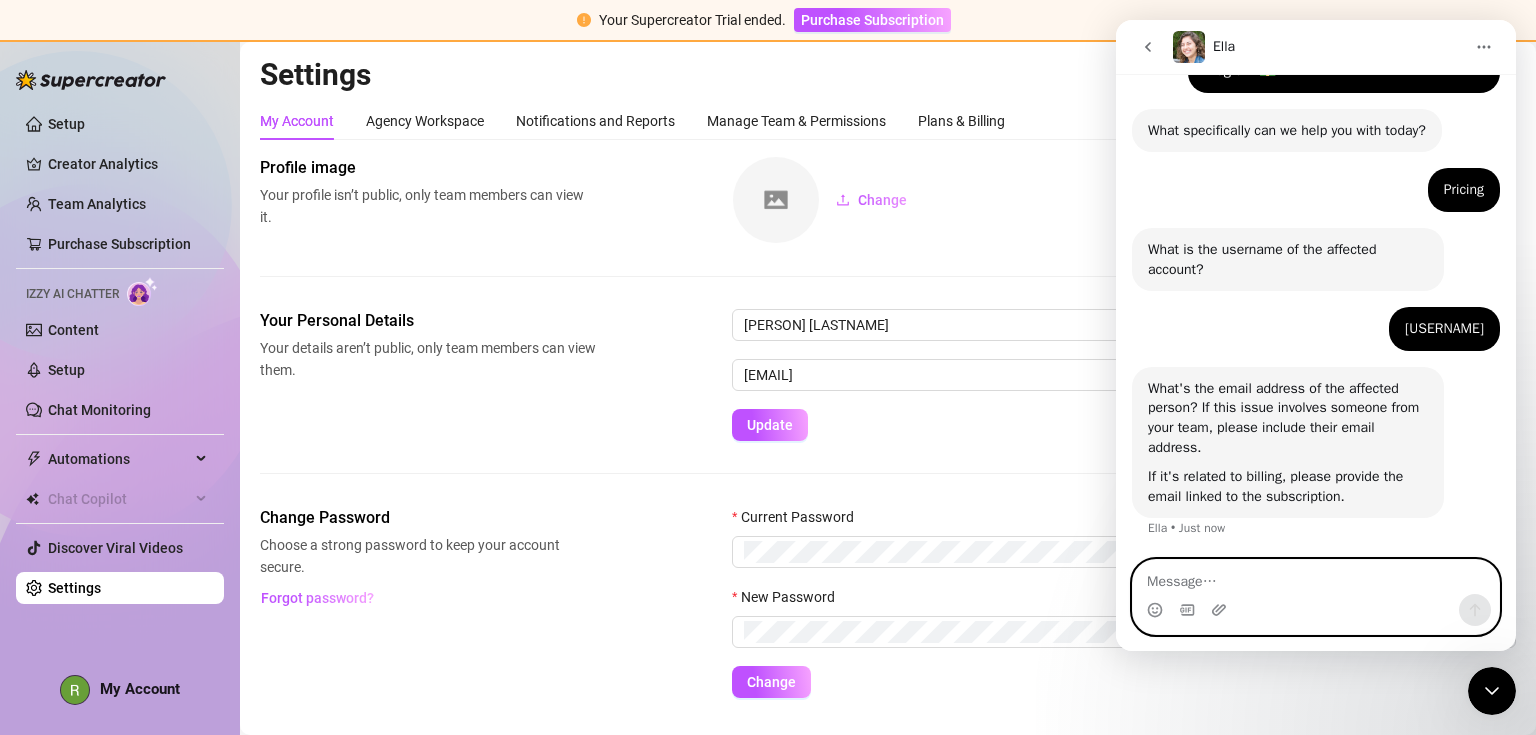 click at bounding box center [1316, 577] 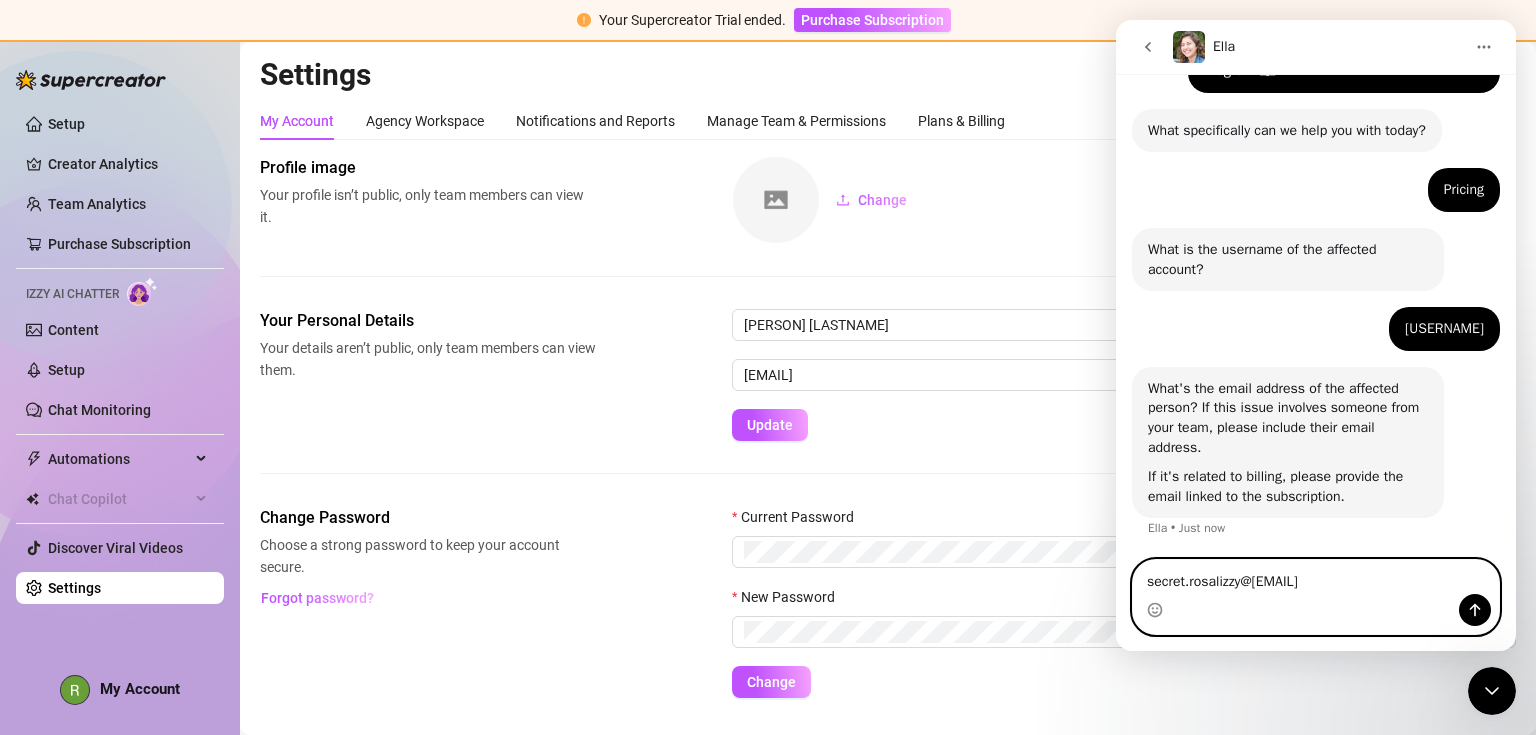 type on "[EMAIL]" 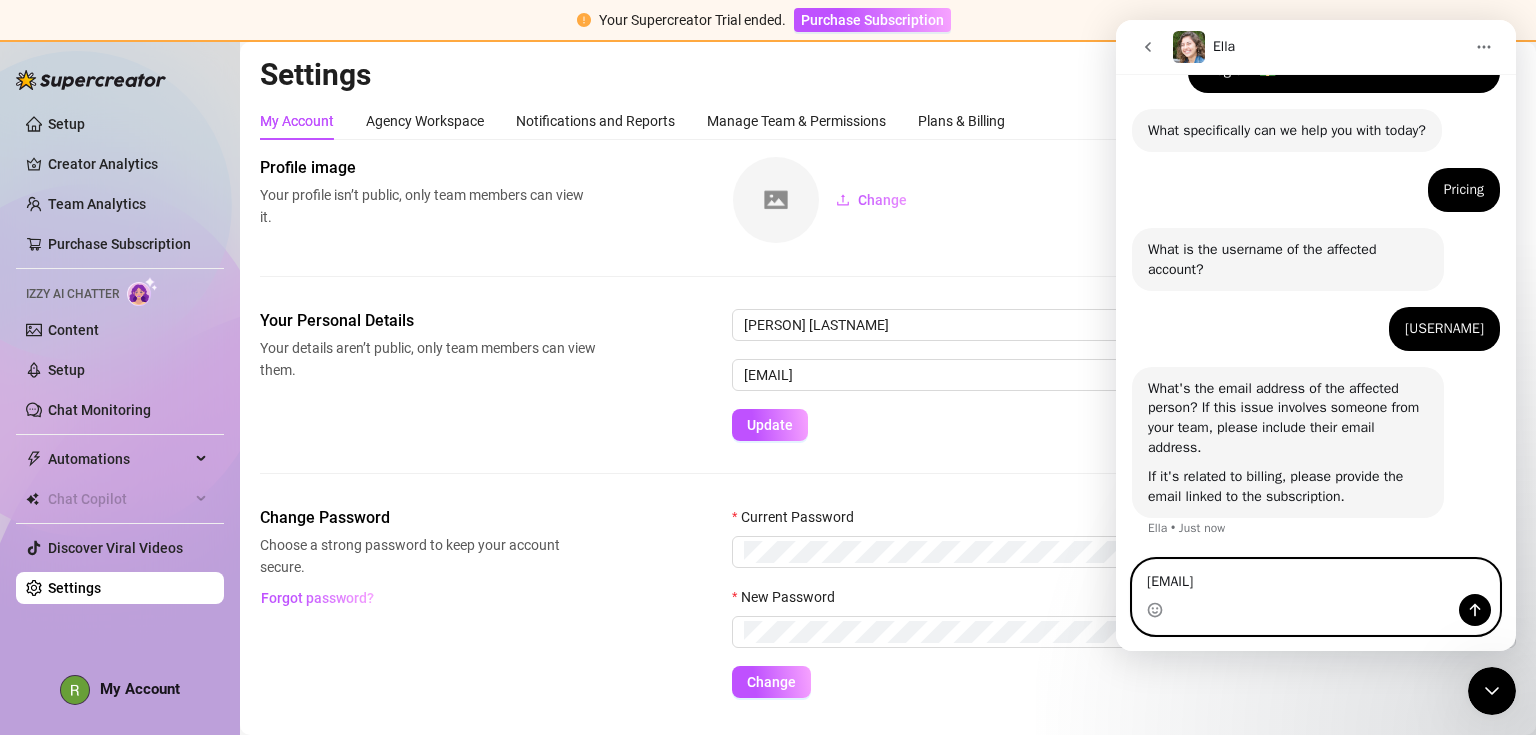 type 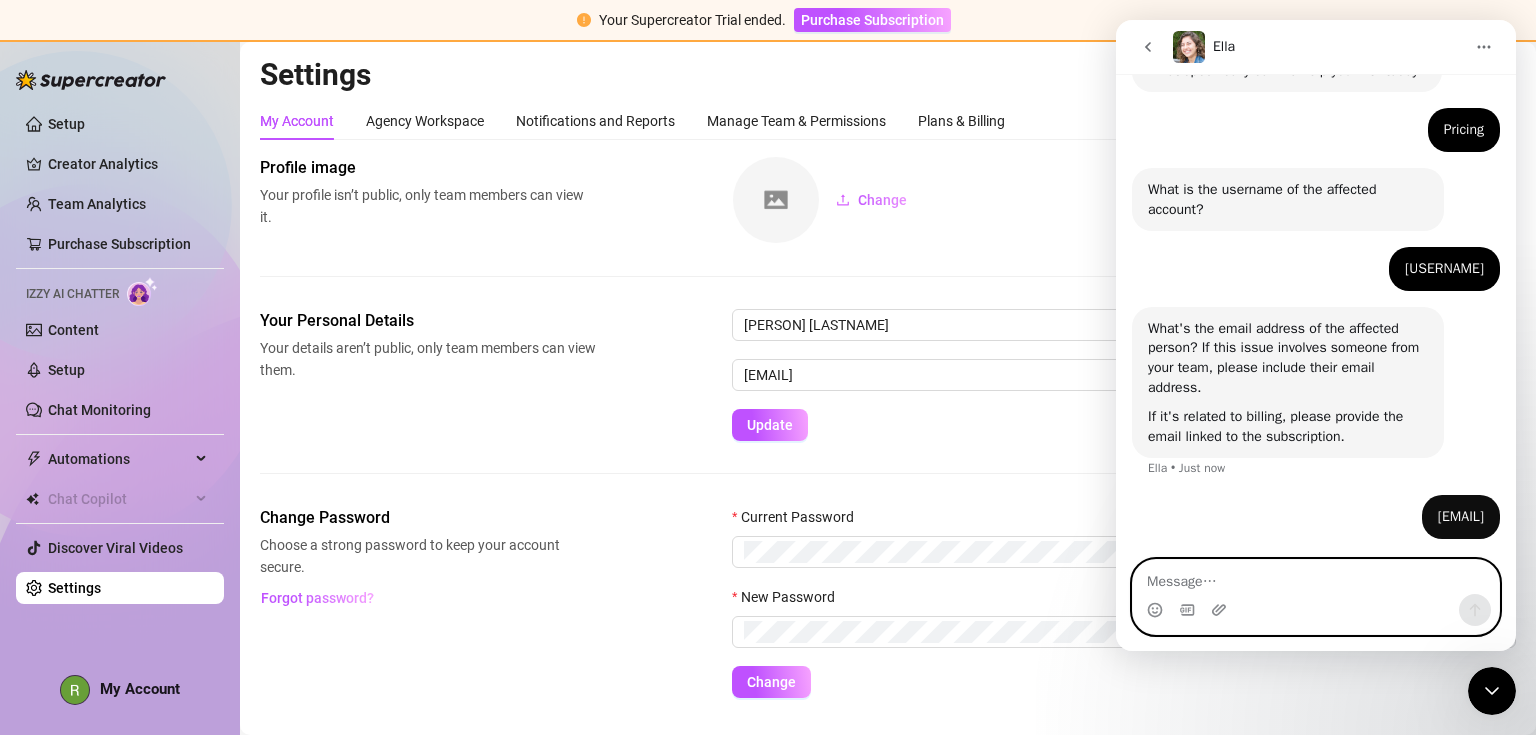 scroll, scrollTop: 244, scrollLeft: 0, axis: vertical 